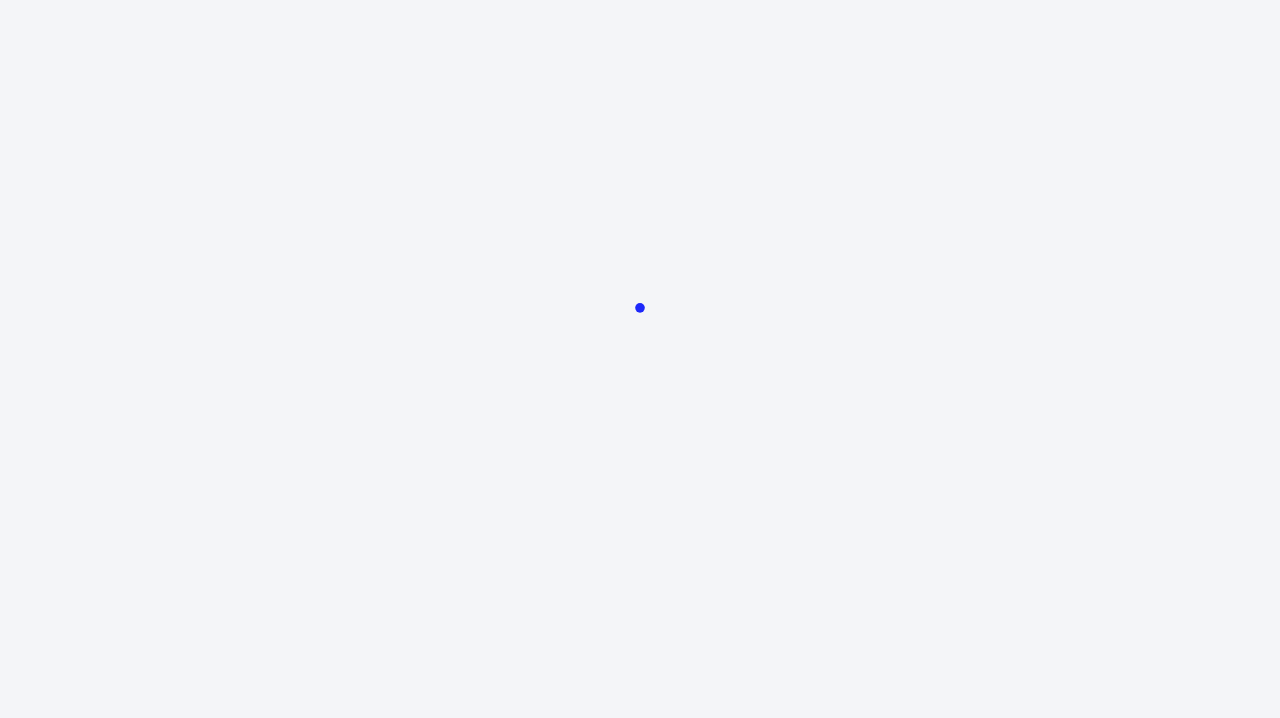 scroll, scrollTop: 0, scrollLeft: 0, axis: both 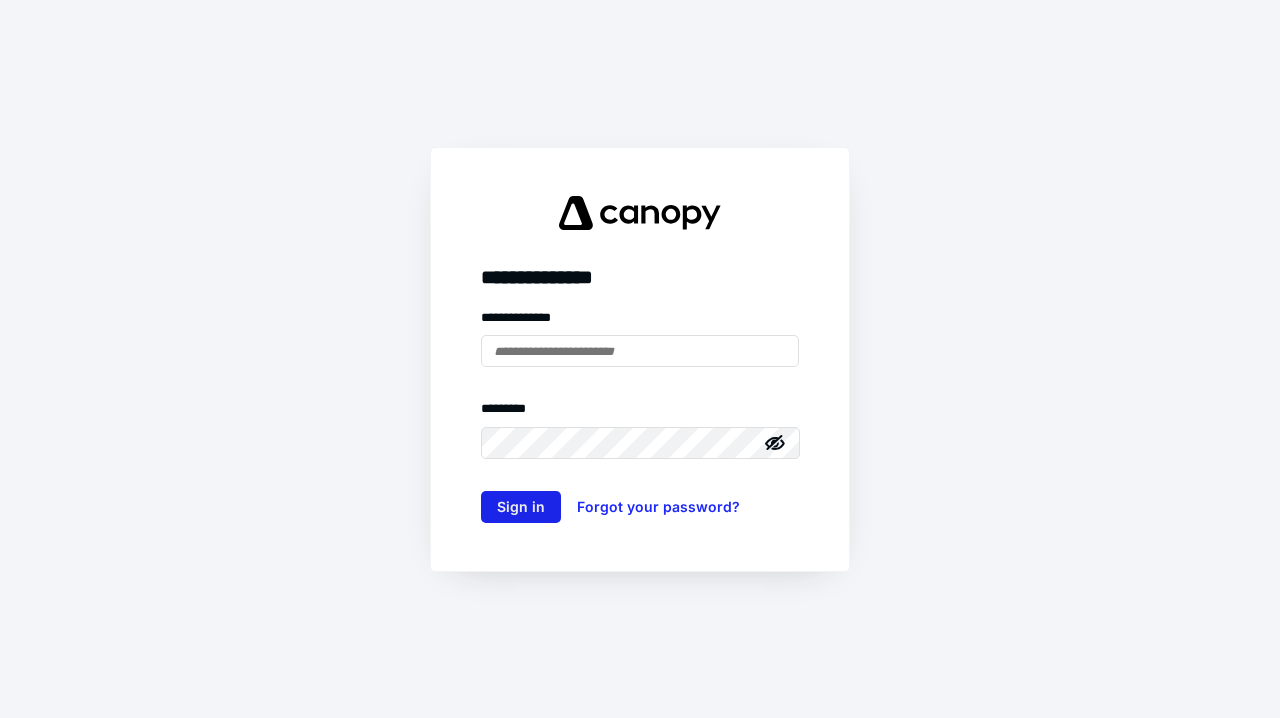 type on "**********" 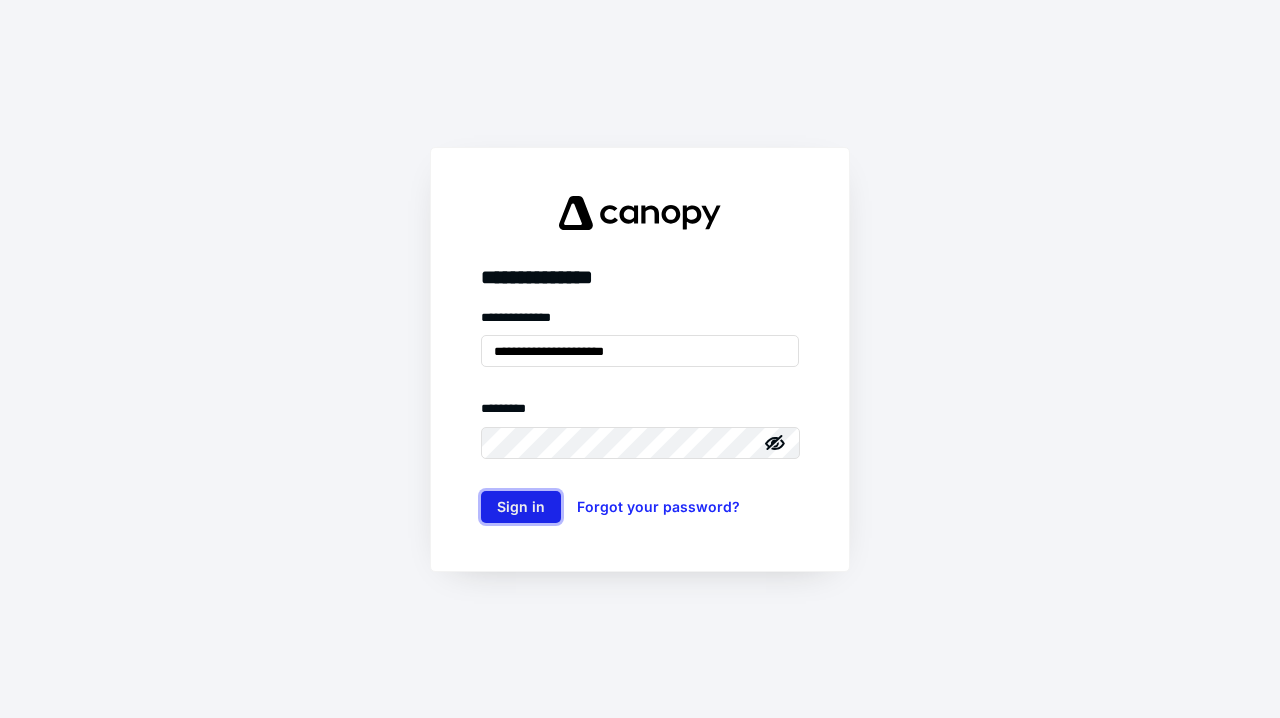 click on "Sign in" at bounding box center (521, 507) 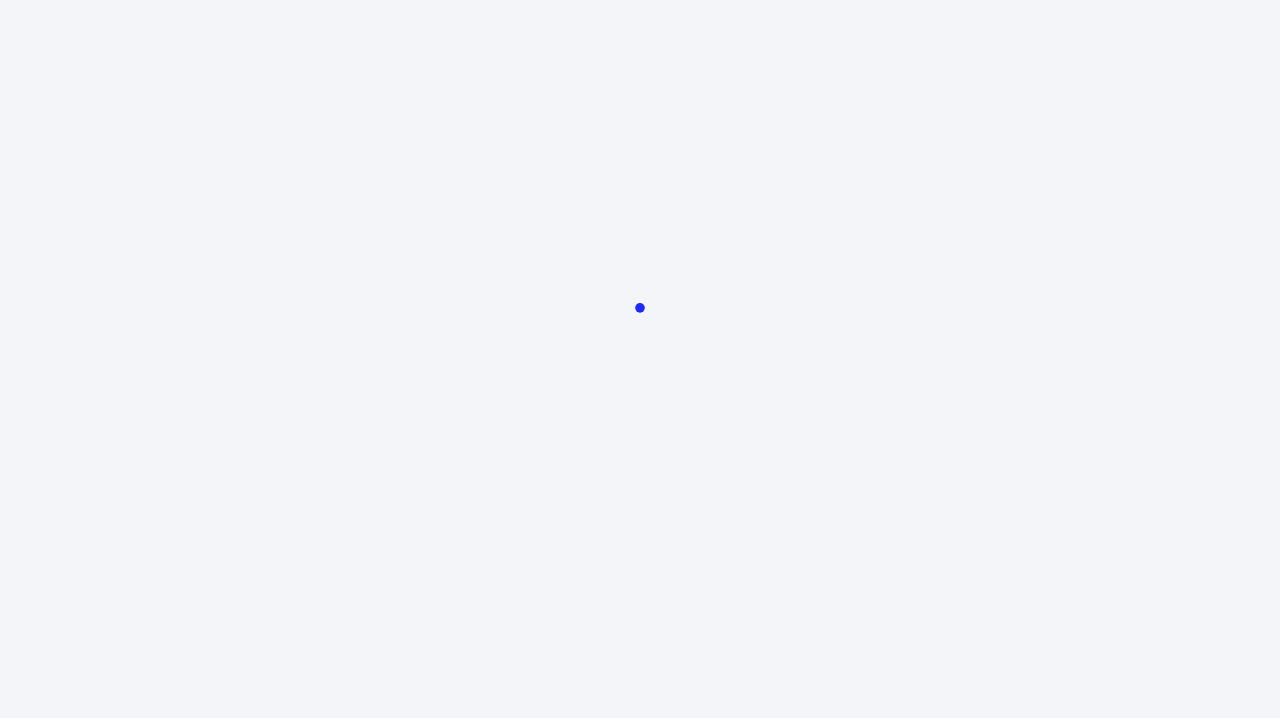 scroll, scrollTop: 0, scrollLeft: 0, axis: both 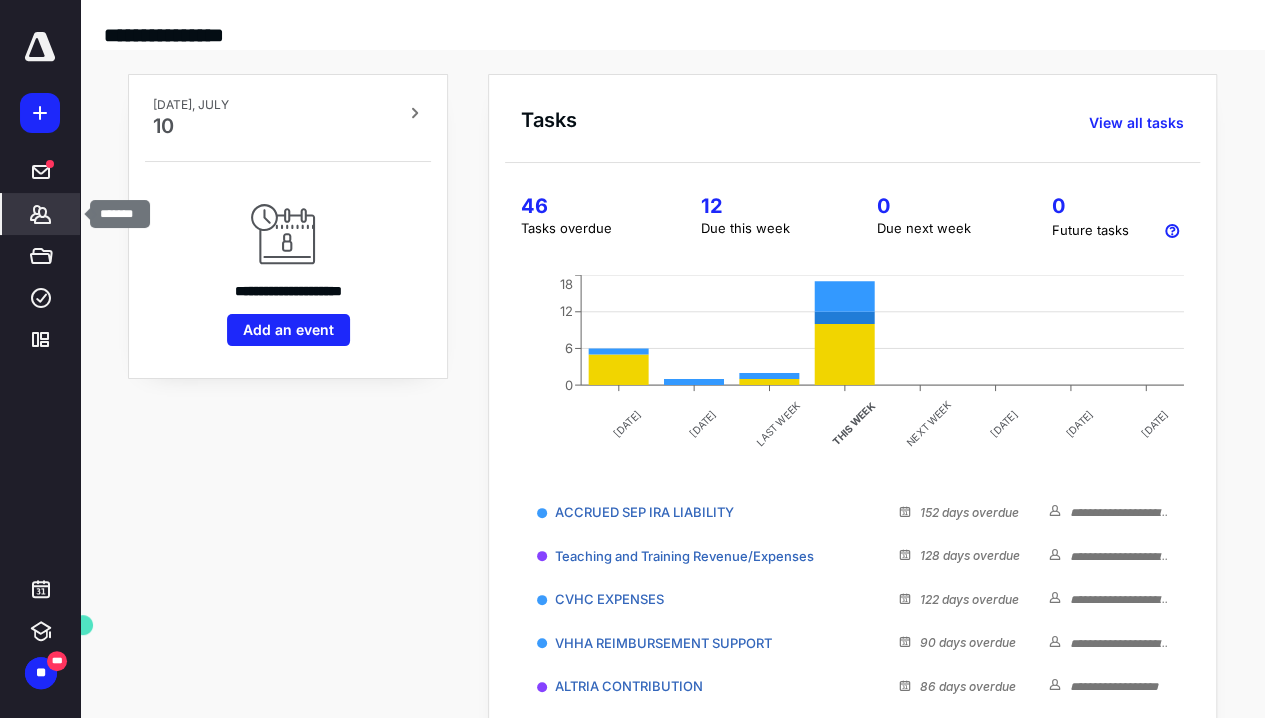 click 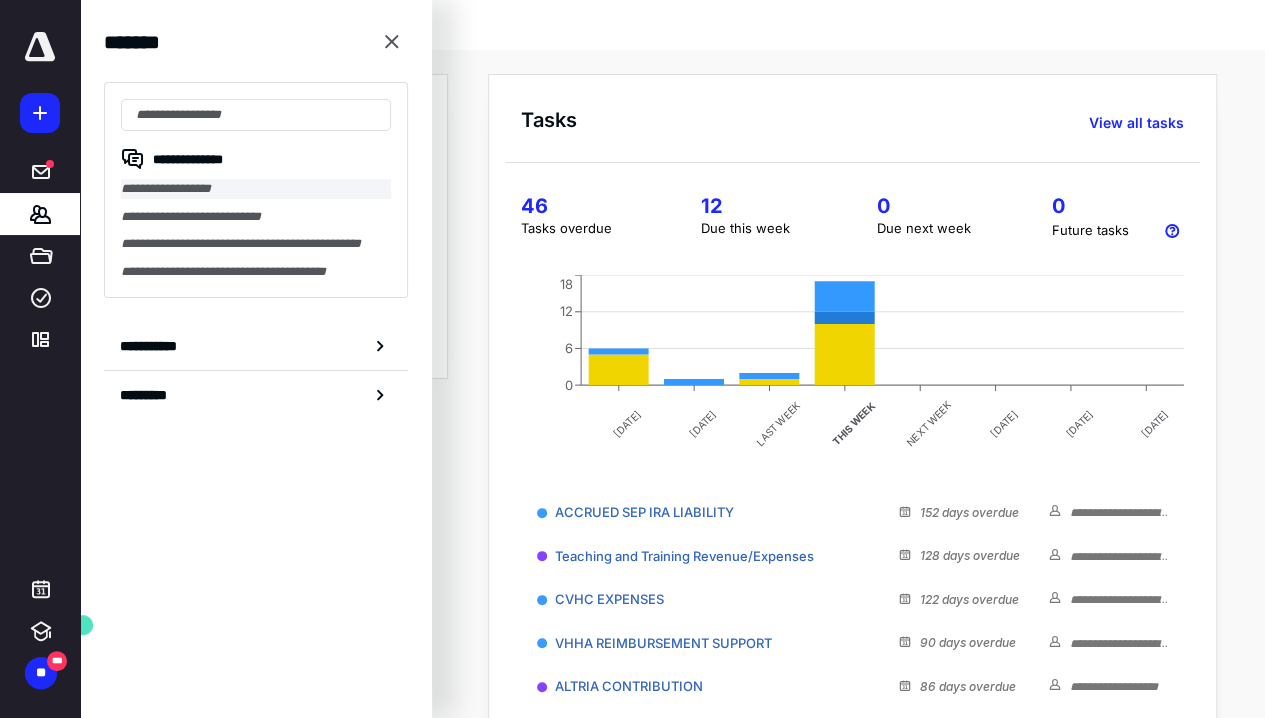 click on "**********" at bounding box center [256, 189] 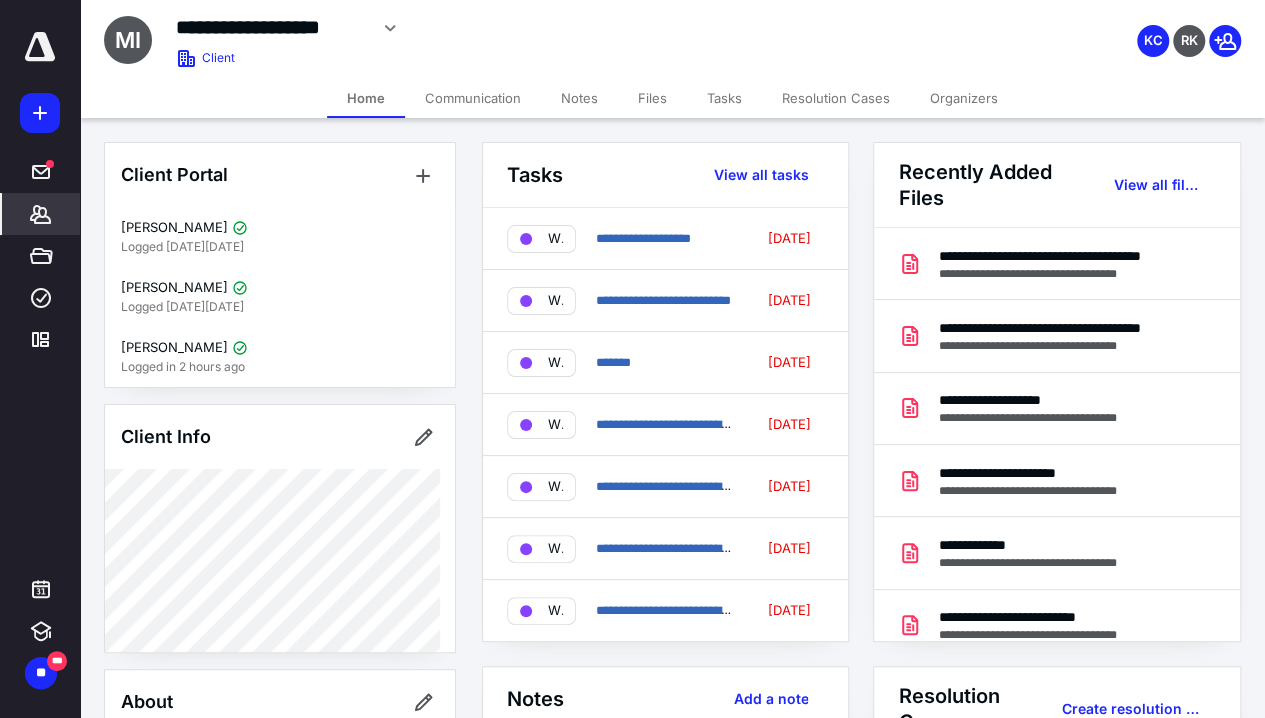 click on "Tasks" at bounding box center [724, 98] 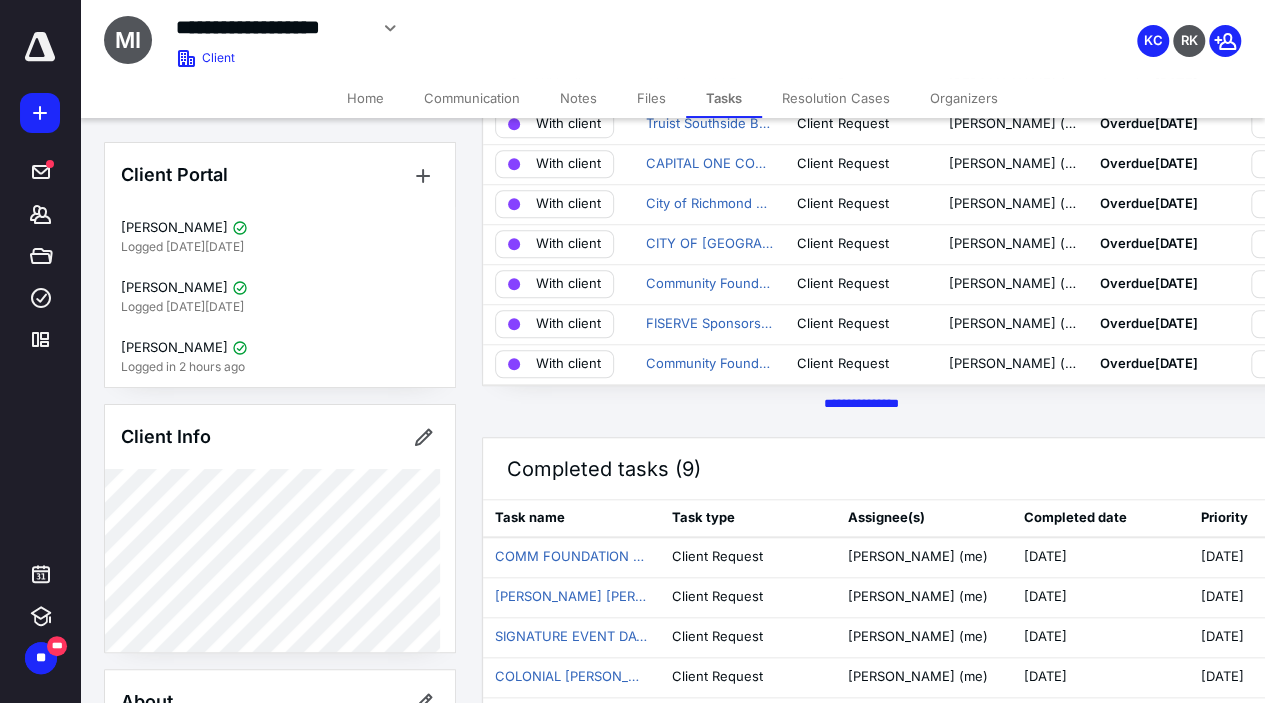 scroll, scrollTop: 700, scrollLeft: 0, axis: vertical 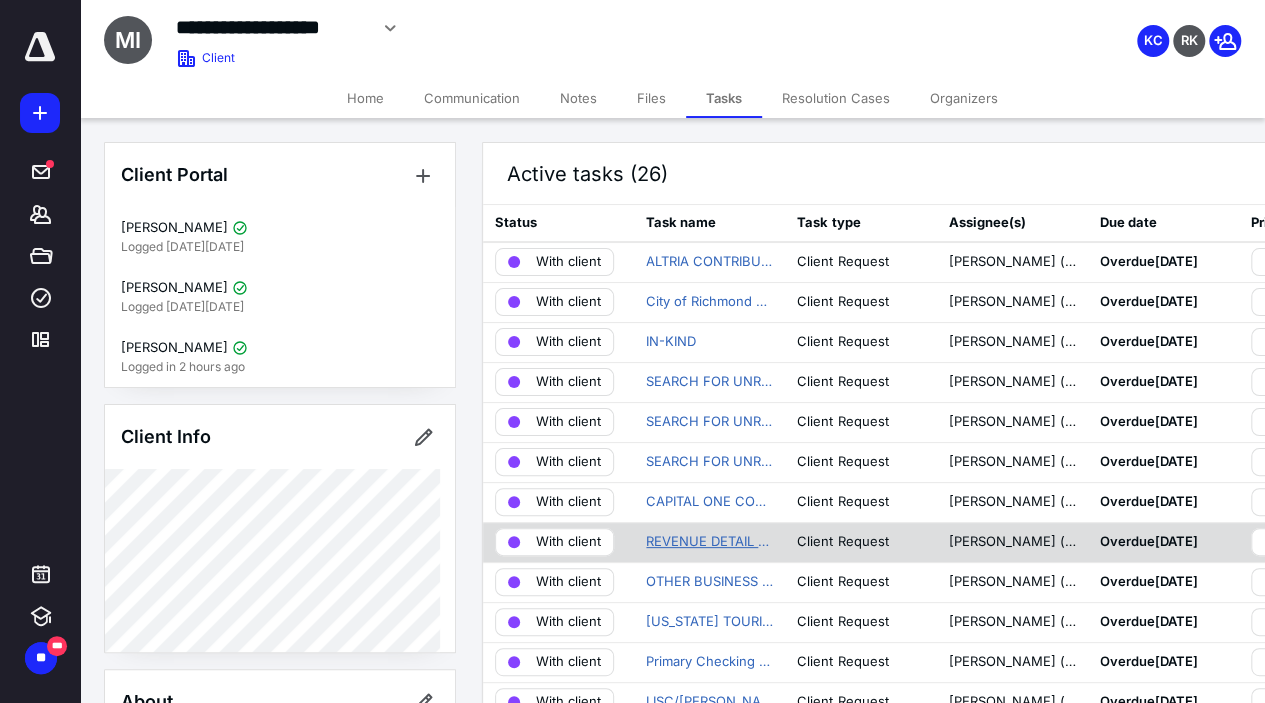 click on "REVENUE DETAIL TESTING" at bounding box center [709, 542] 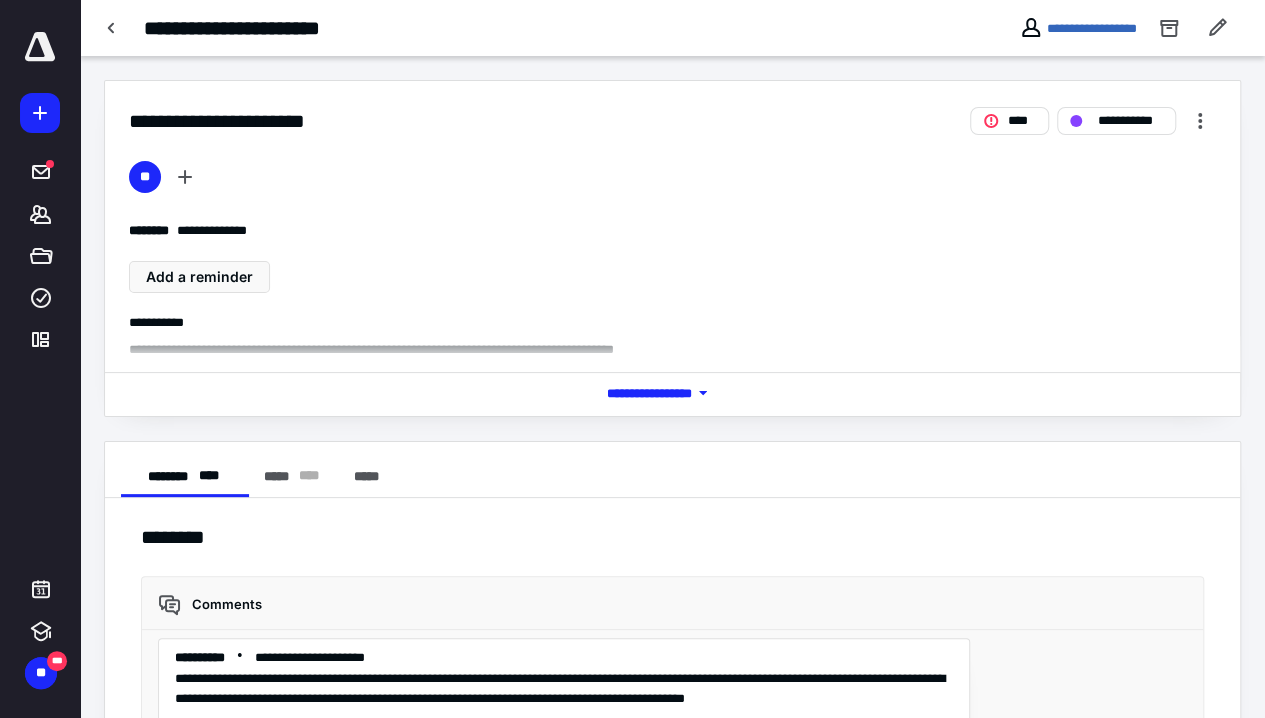 scroll, scrollTop: 958, scrollLeft: 0, axis: vertical 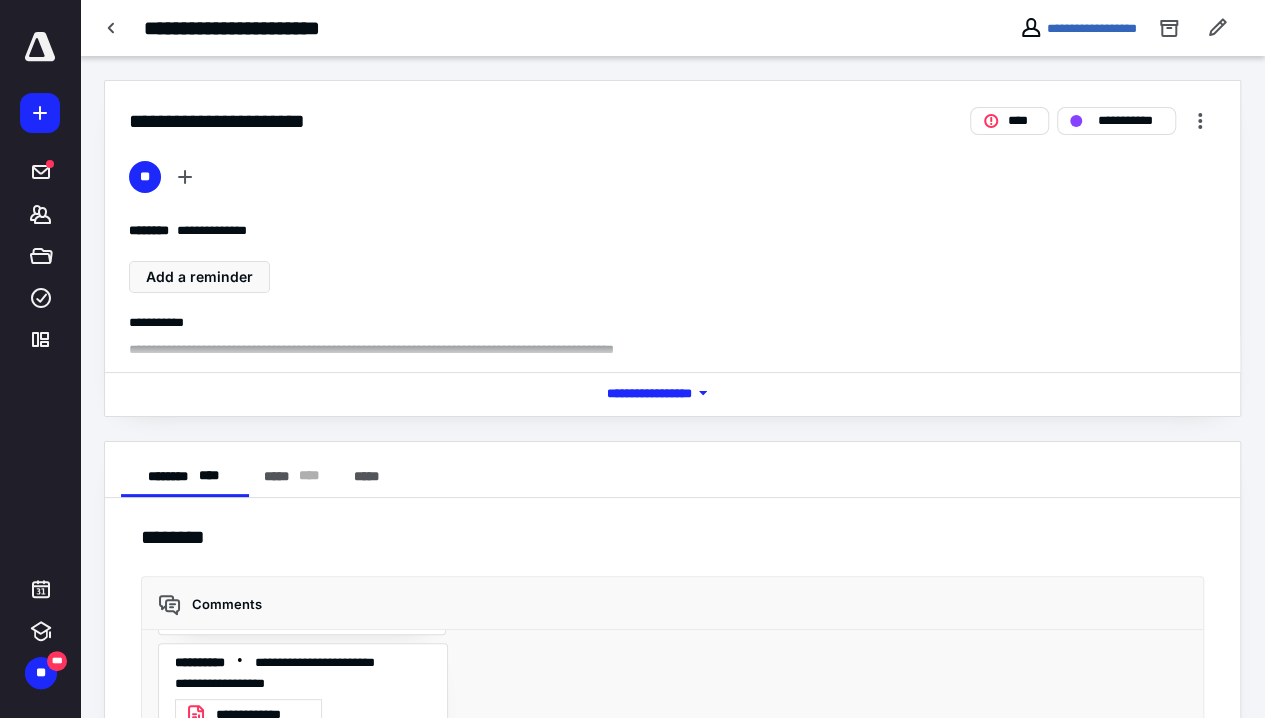 click on "*** **** *******" at bounding box center [672, 393] 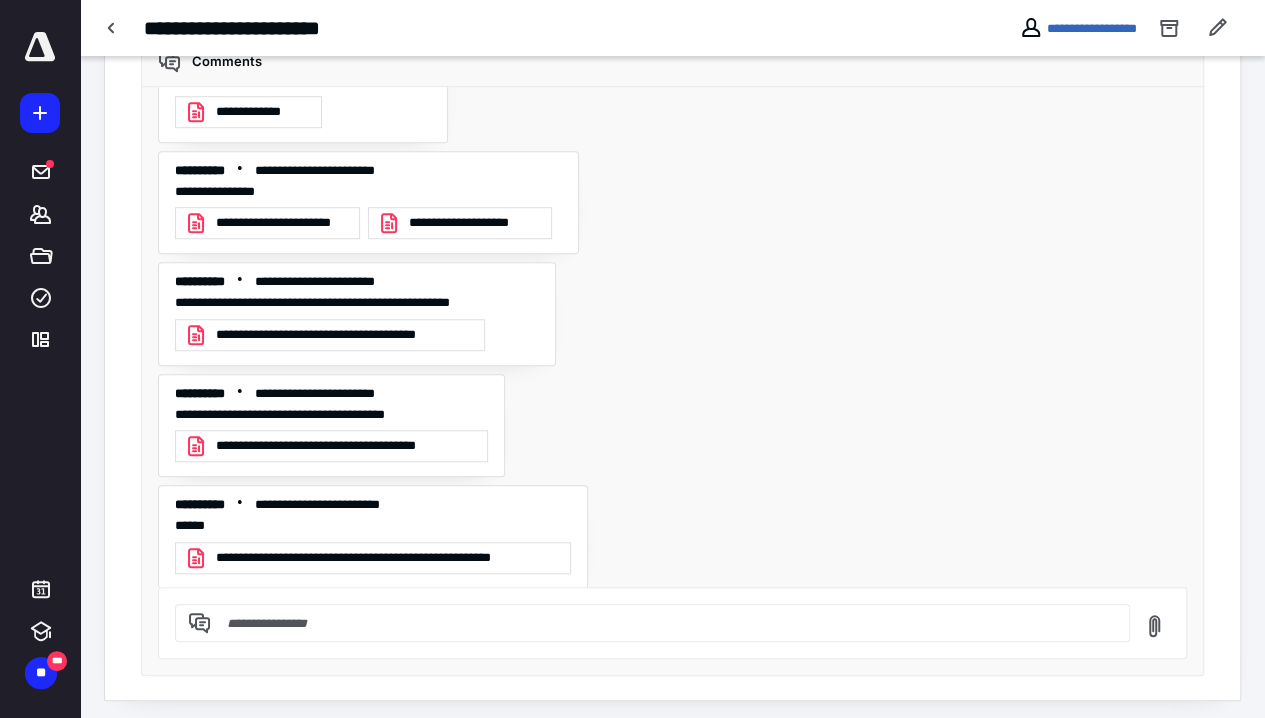 scroll, scrollTop: 620, scrollLeft: 0, axis: vertical 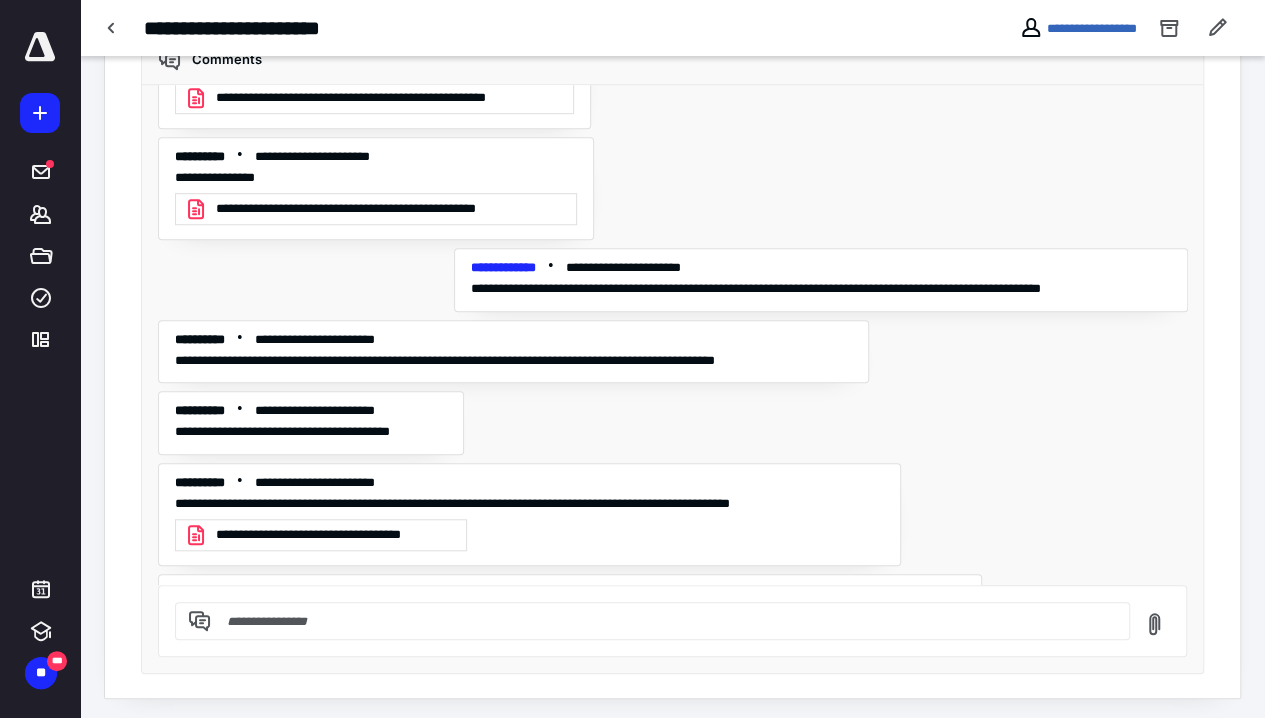 click on "**********" at bounding box center [335, 535] 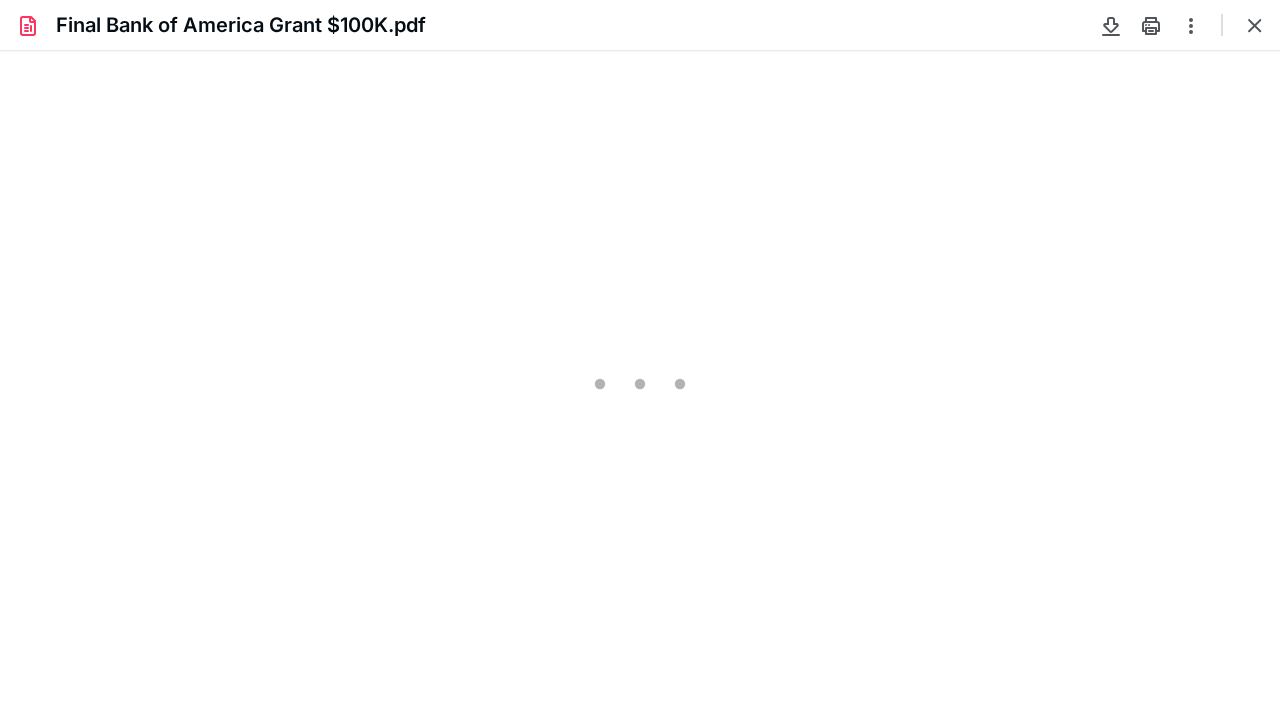 scroll, scrollTop: 0, scrollLeft: 0, axis: both 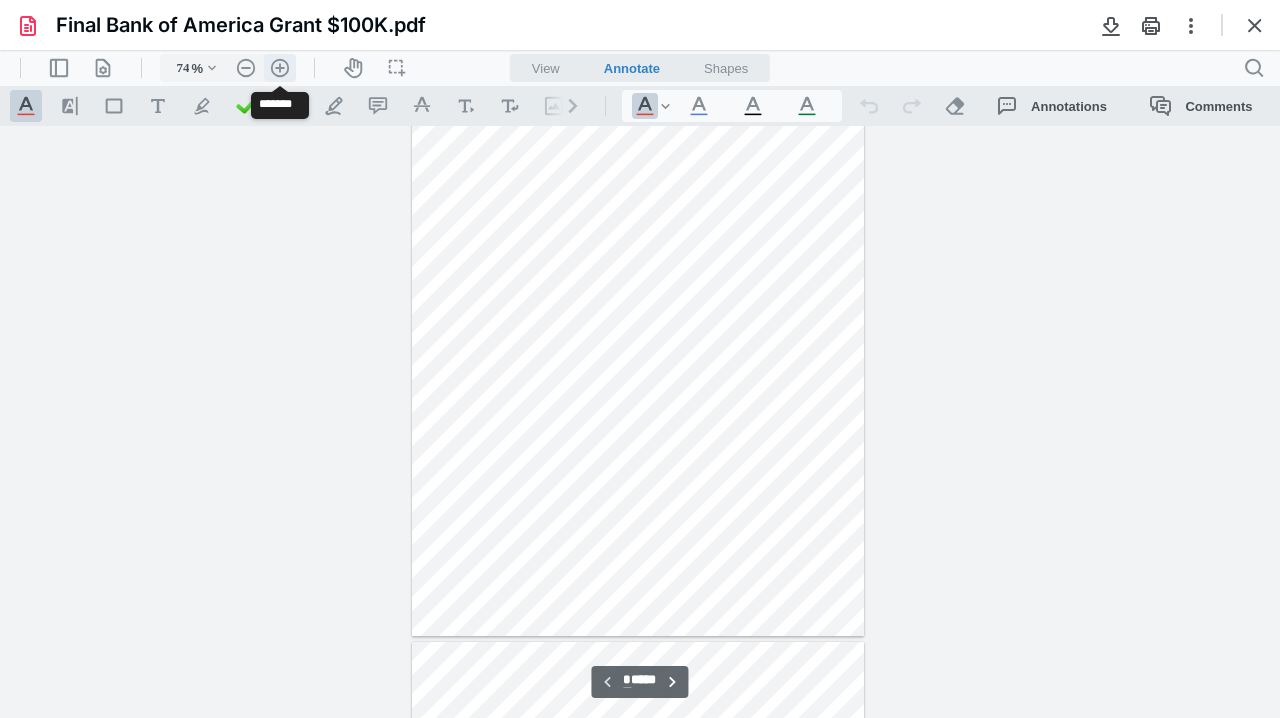 click on ".cls-1{fill:#abb0c4;} icon - header - zoom - in - line" at bounding box center (280, 68) 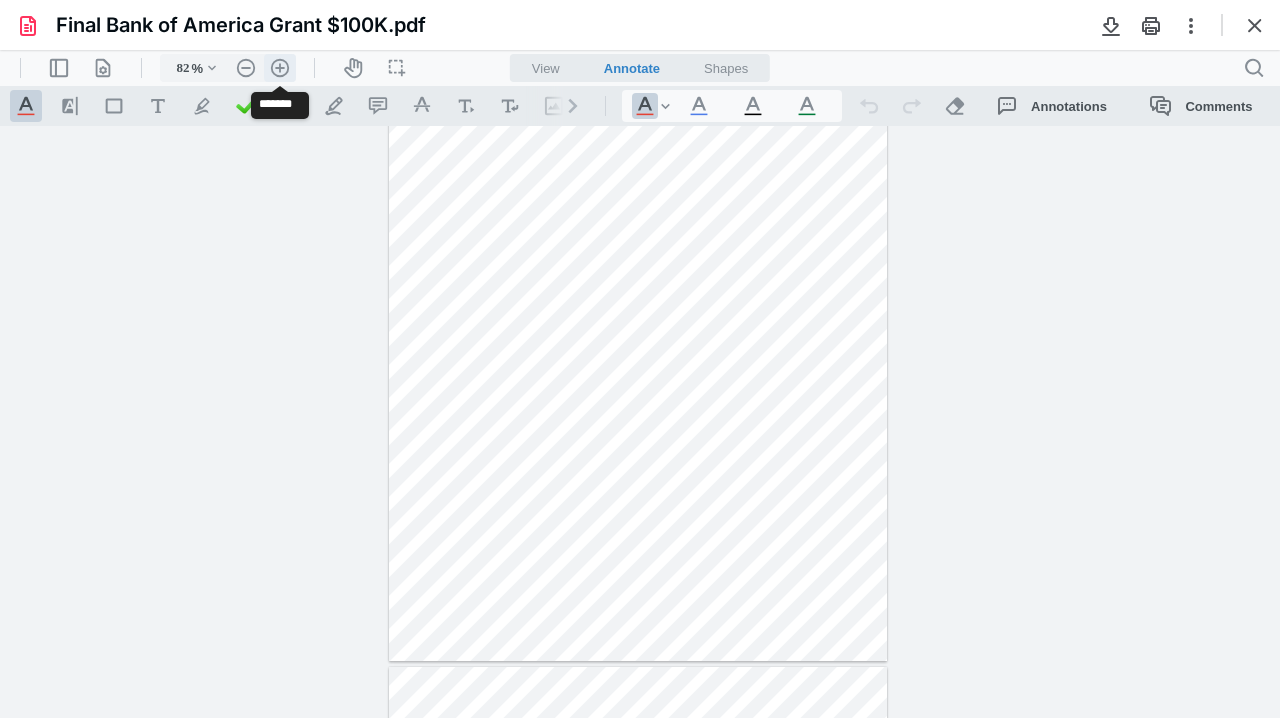 click on ".cls-1{fill:#abb0c4;} icon - header - zoom - in - line" at bounding box center [280, 68] 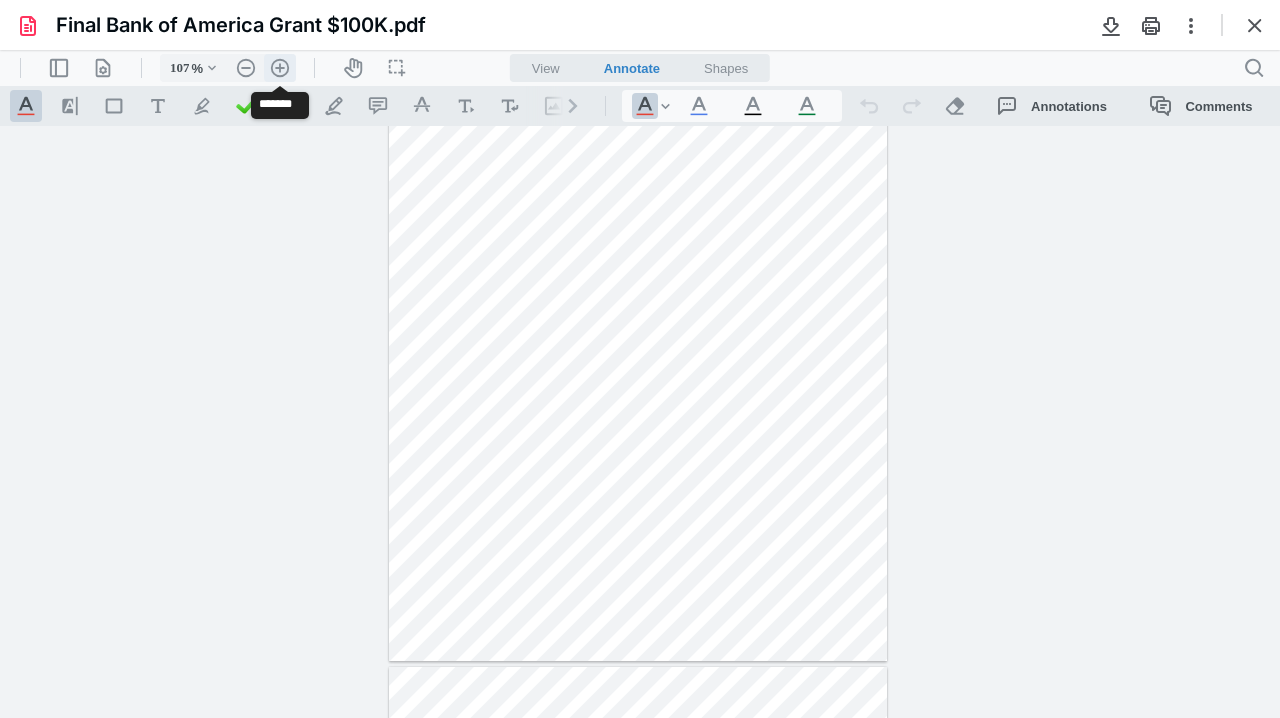 scroll, scrollTop: 227, scrollLeft: 0, axis: vertical 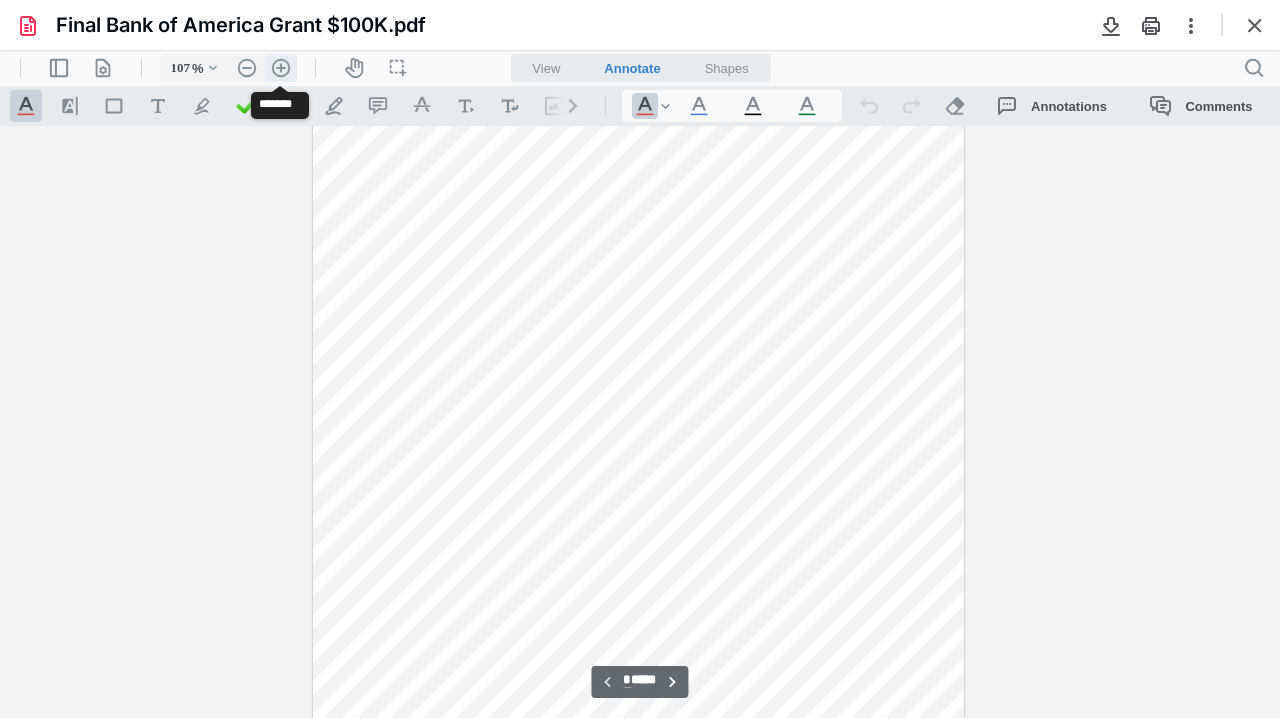 click on ".cls-1{fill:#abb0c4;} icon - header - zoom - in - line" at bounding box center [281, 68] 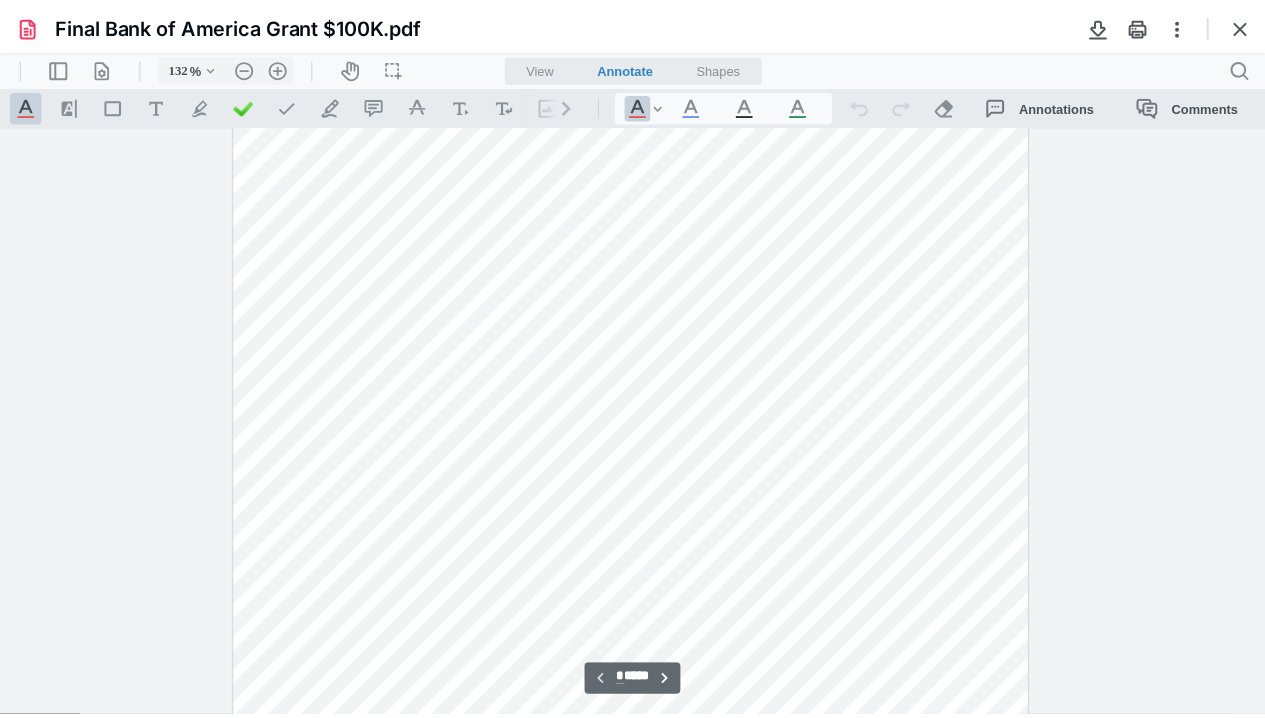 scroll, scrollTop: 0, scrollLeft: 0, axis: both 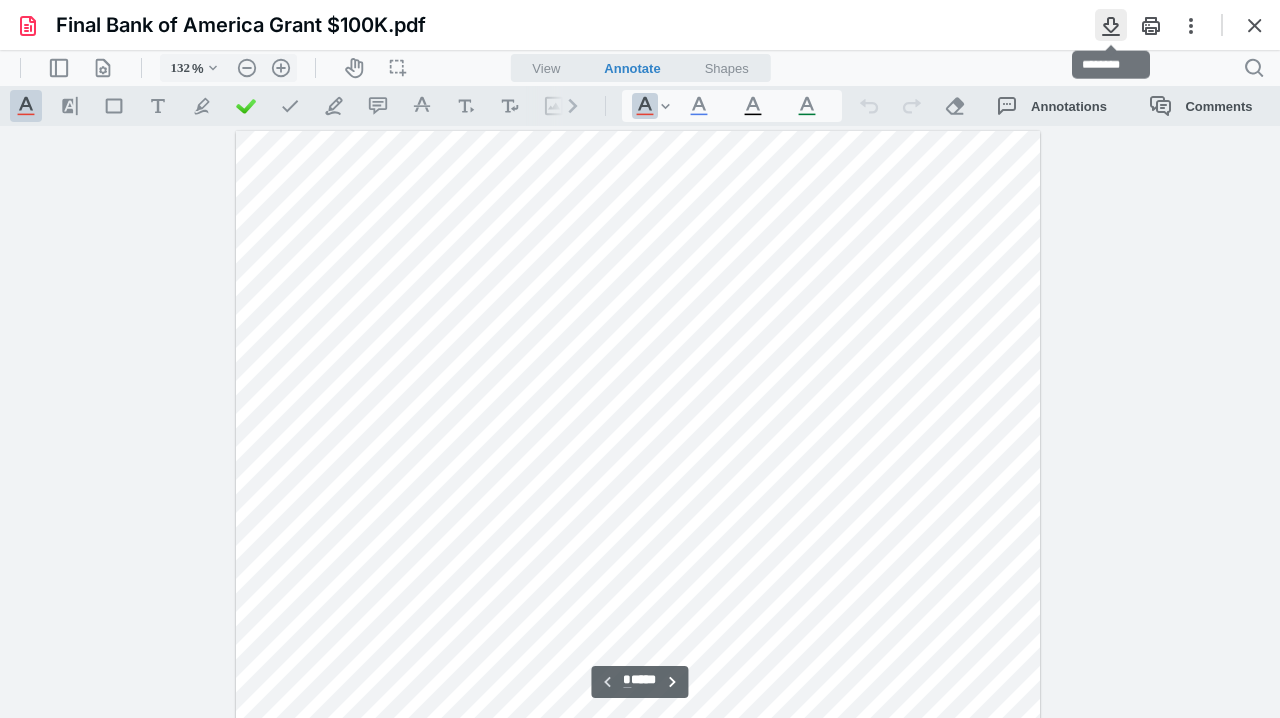 click at bounding box center (1111, 25) 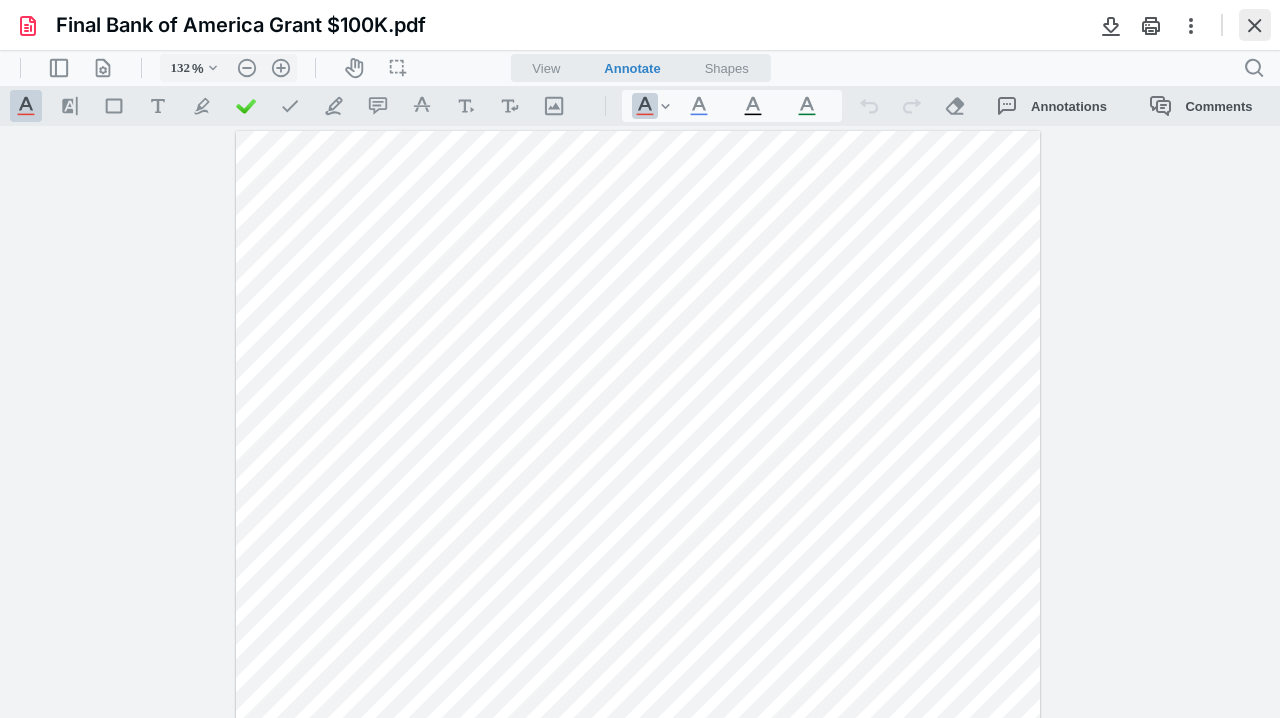 click at bounding box center (1255, 25) 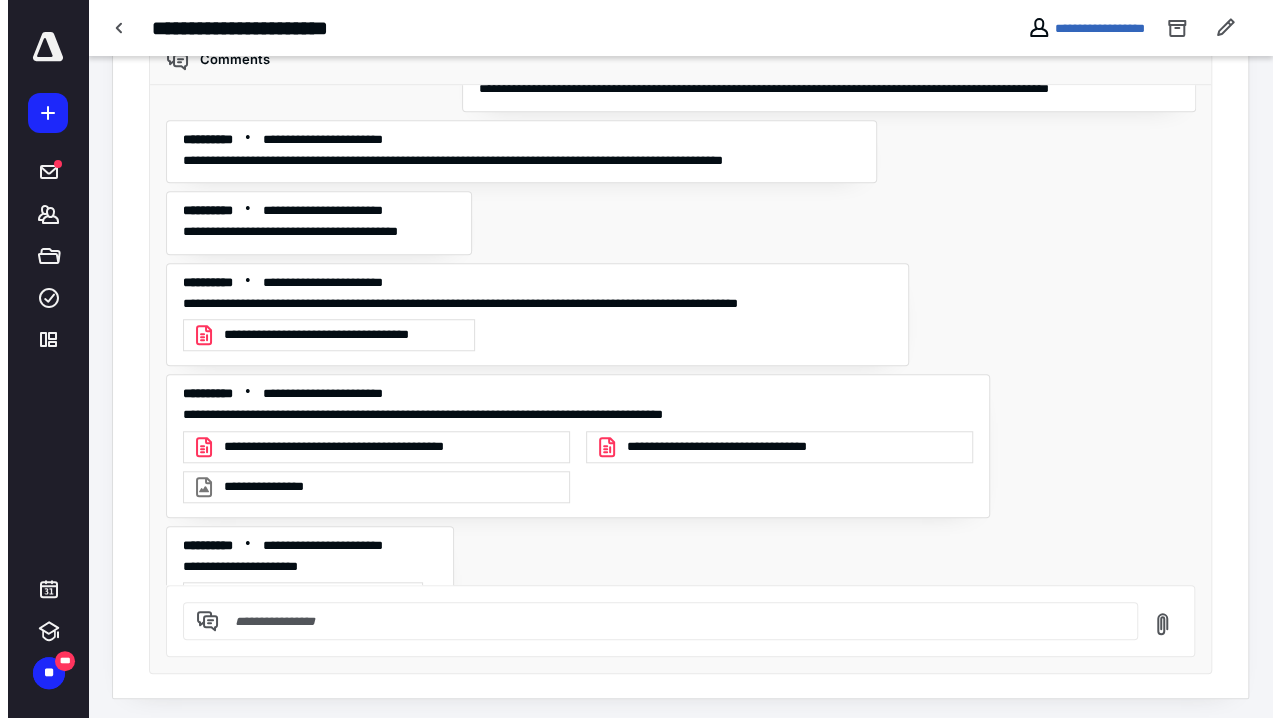 scroll, scrollTop: 518, scrollLeft: 0, axis: vertical 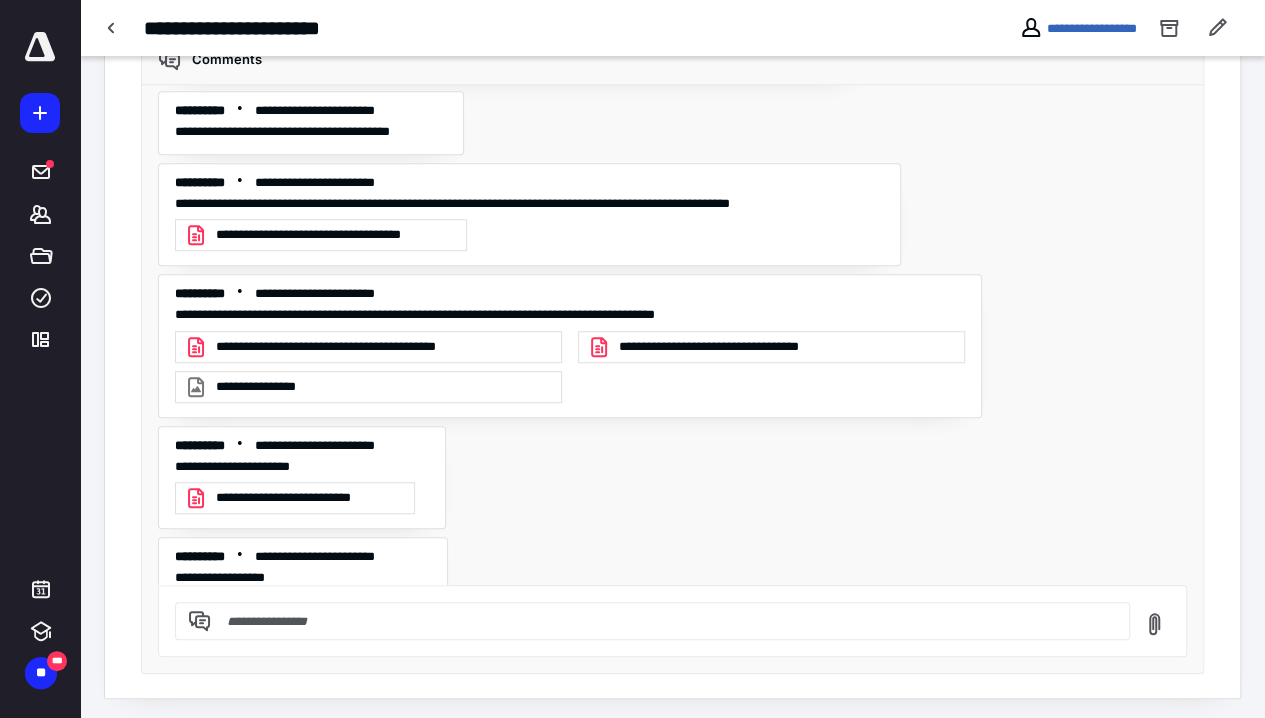 click on "**********" at bounding box center [357, 347] 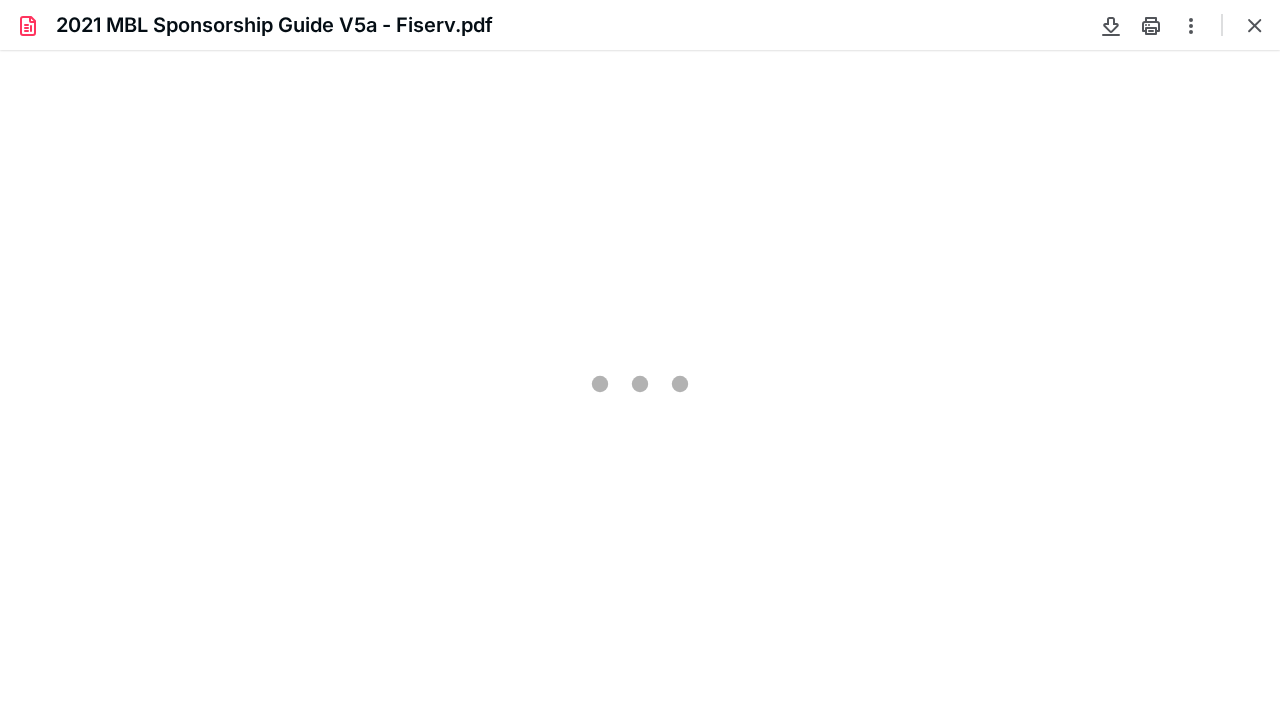 scroll, scrollTop: 0, scrollLeft: 0, axis: both 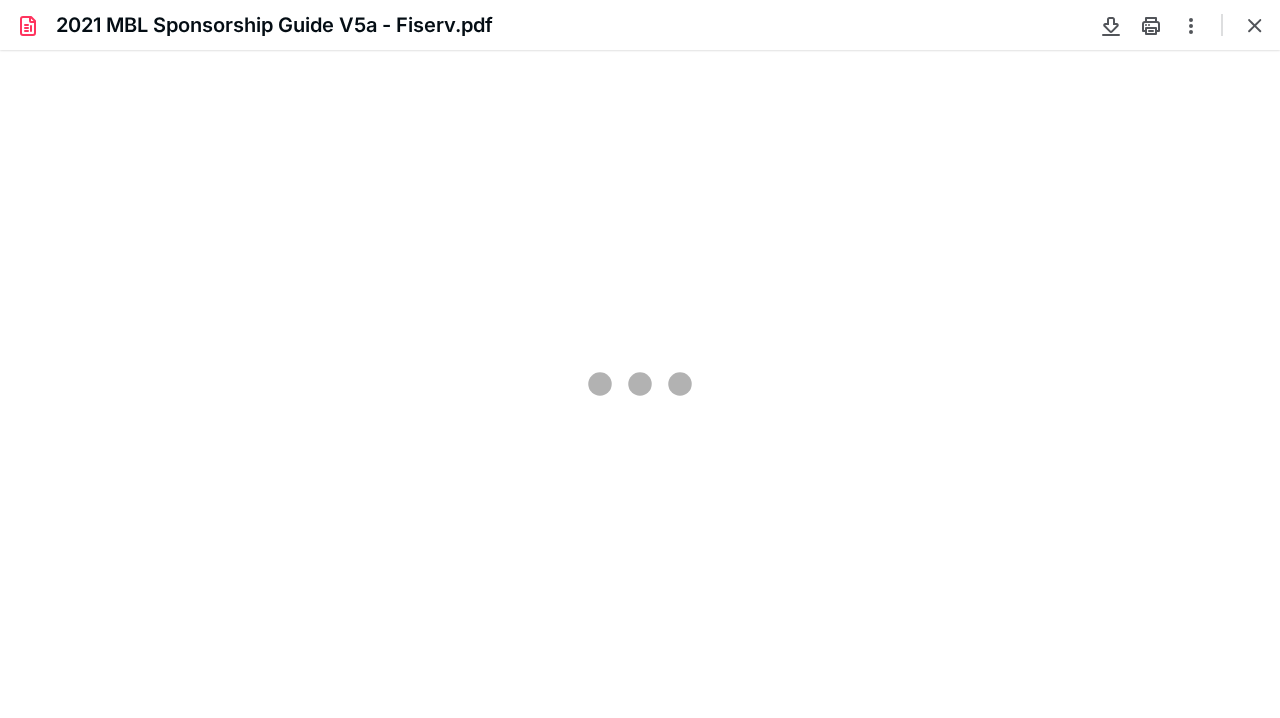 type on "74" 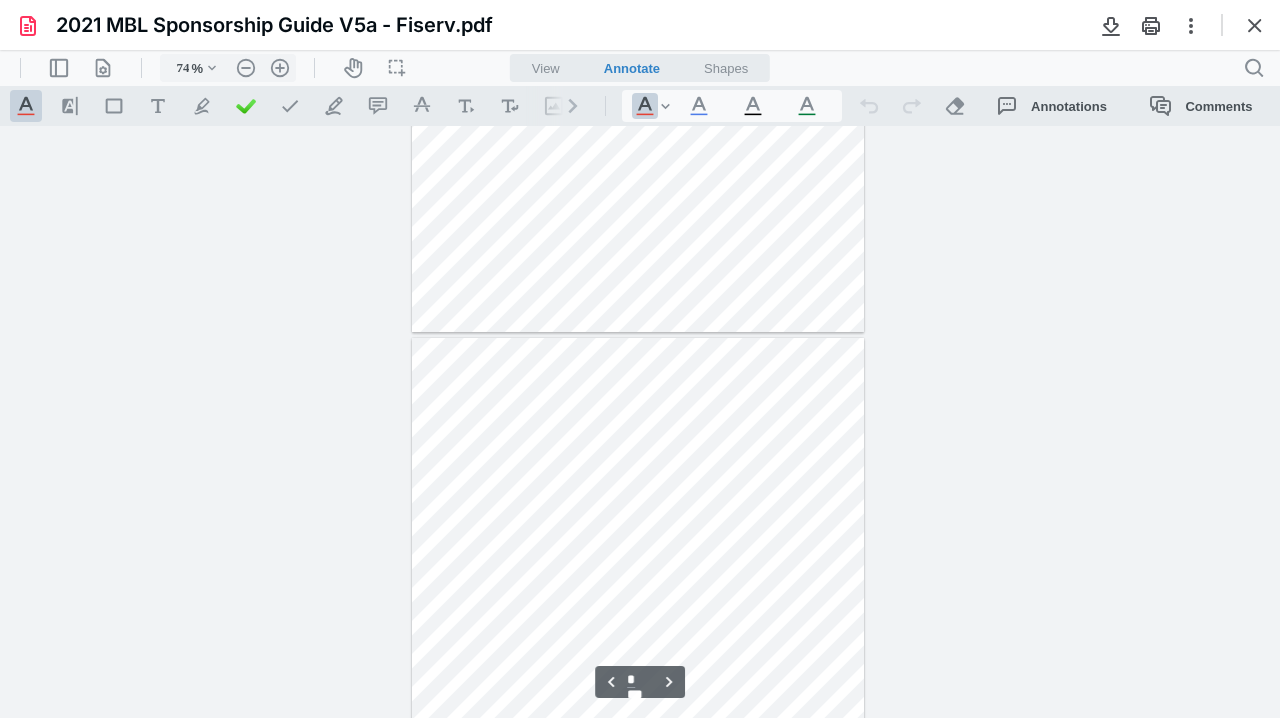 scroll, scrollTop: 979, scrollLeft: 0, axis: vertical 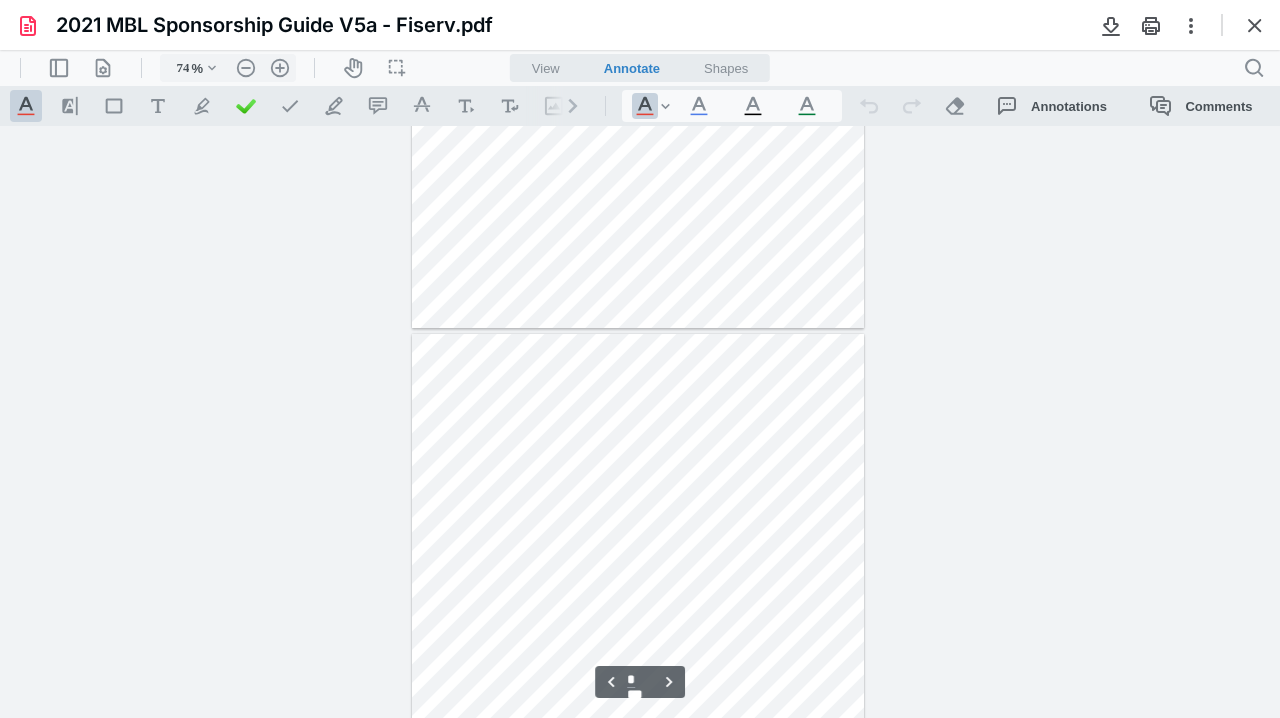 type on "*" 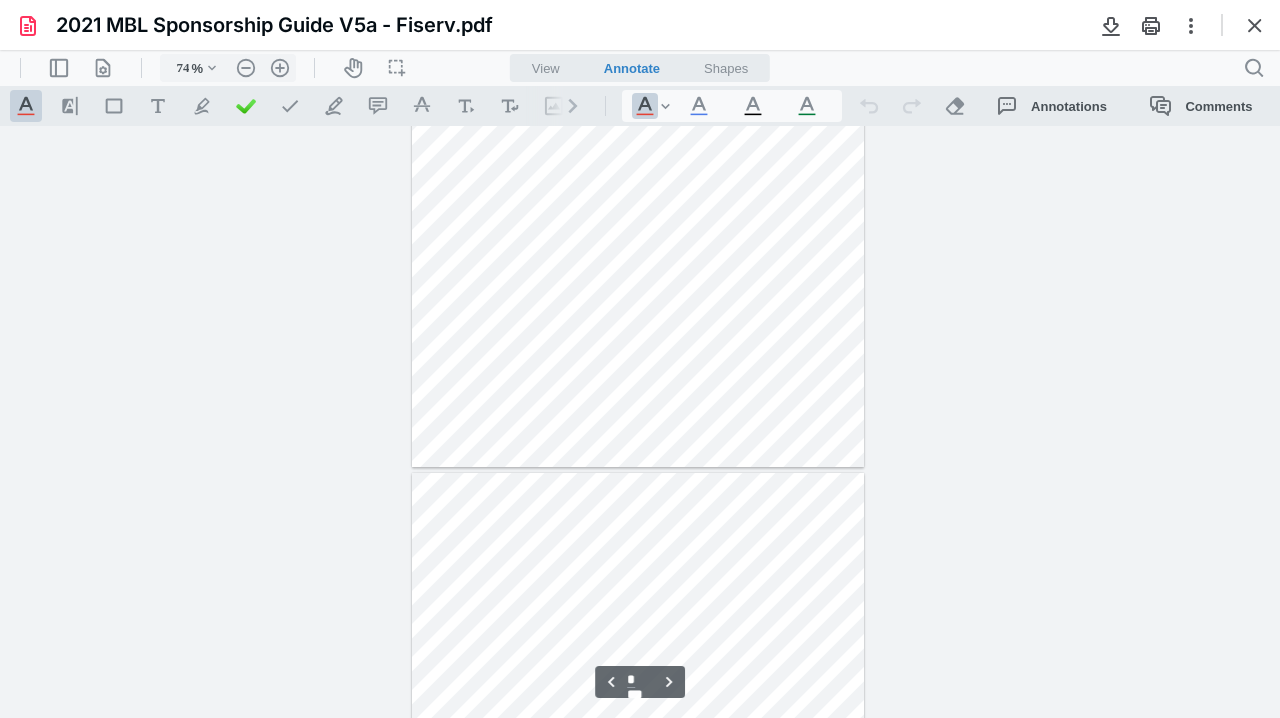 scroll, scrollTop: 779, scrollLeft: 0, axis: vertical 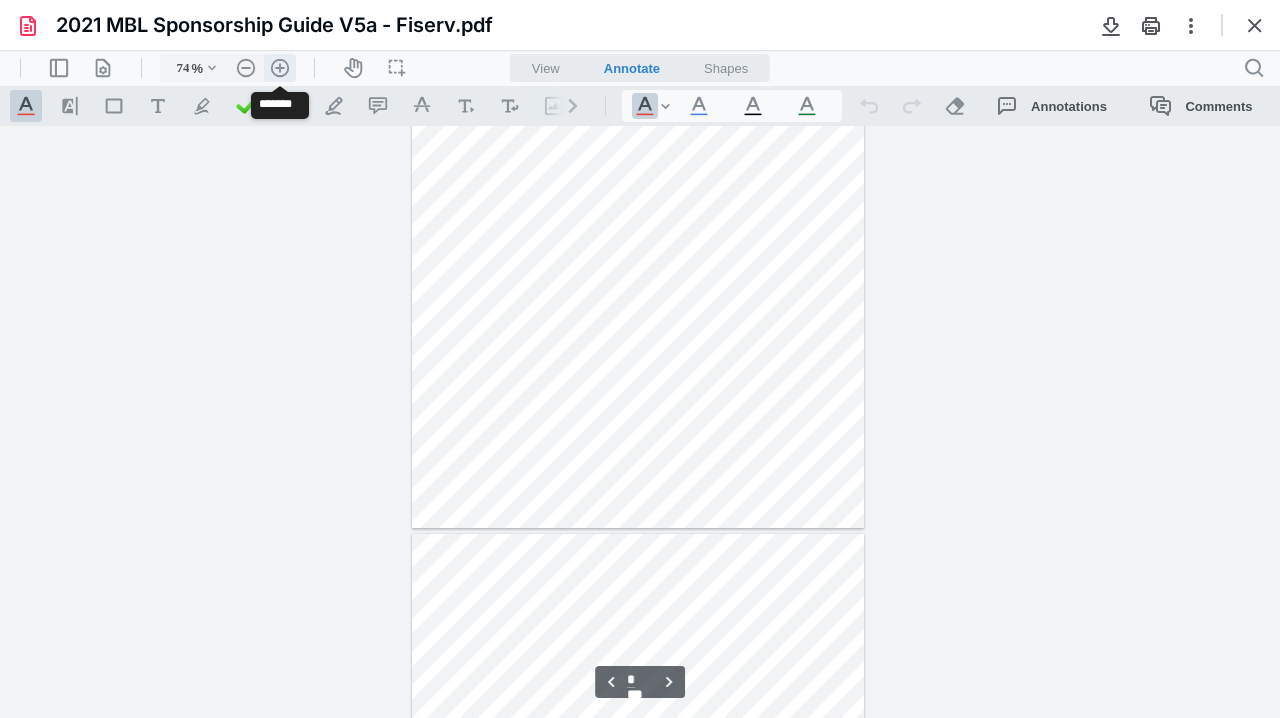 click on ".cls-1{fill:#abb0c4;} icon - header - zoom - in - line" at bounding box center [280, 68] 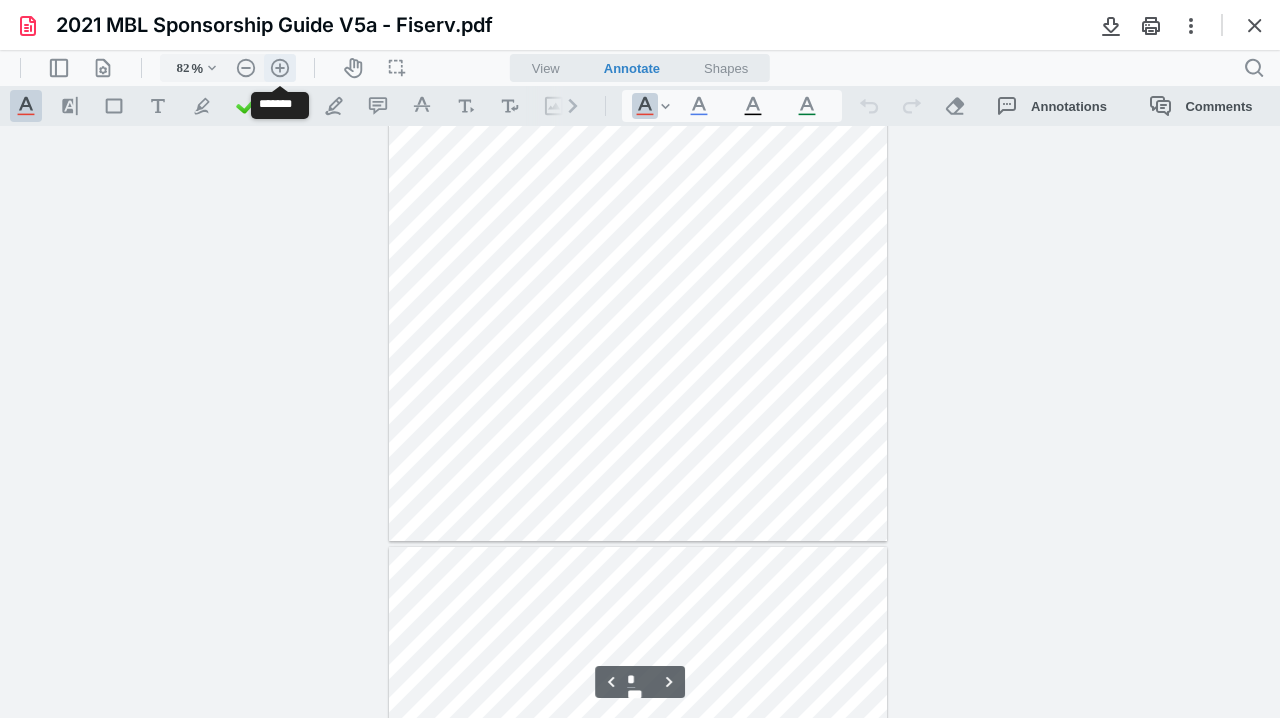 click on ".cls-1{fill:#abb0c4;} icon - header - zoom - in - line" at bounding box center (280, 68) 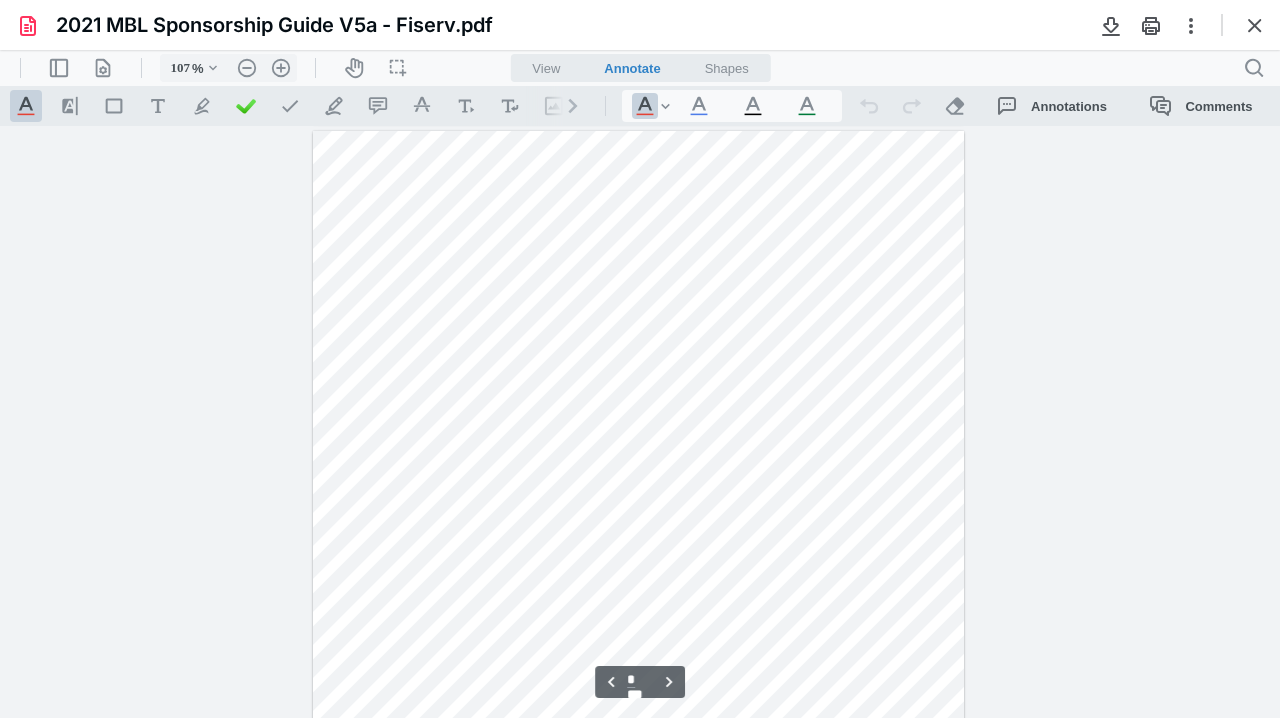 scroll, scrollTop: 6000, scrollLeft: 0, axis: vertical 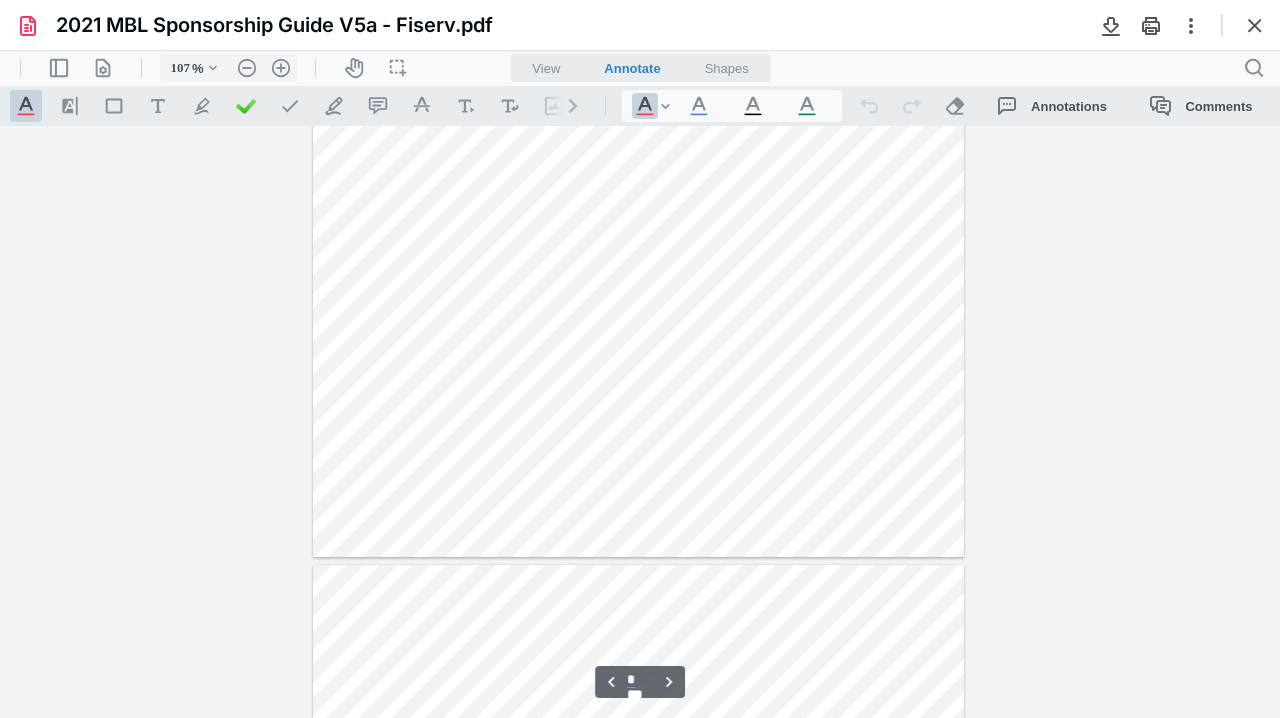 type on "*" 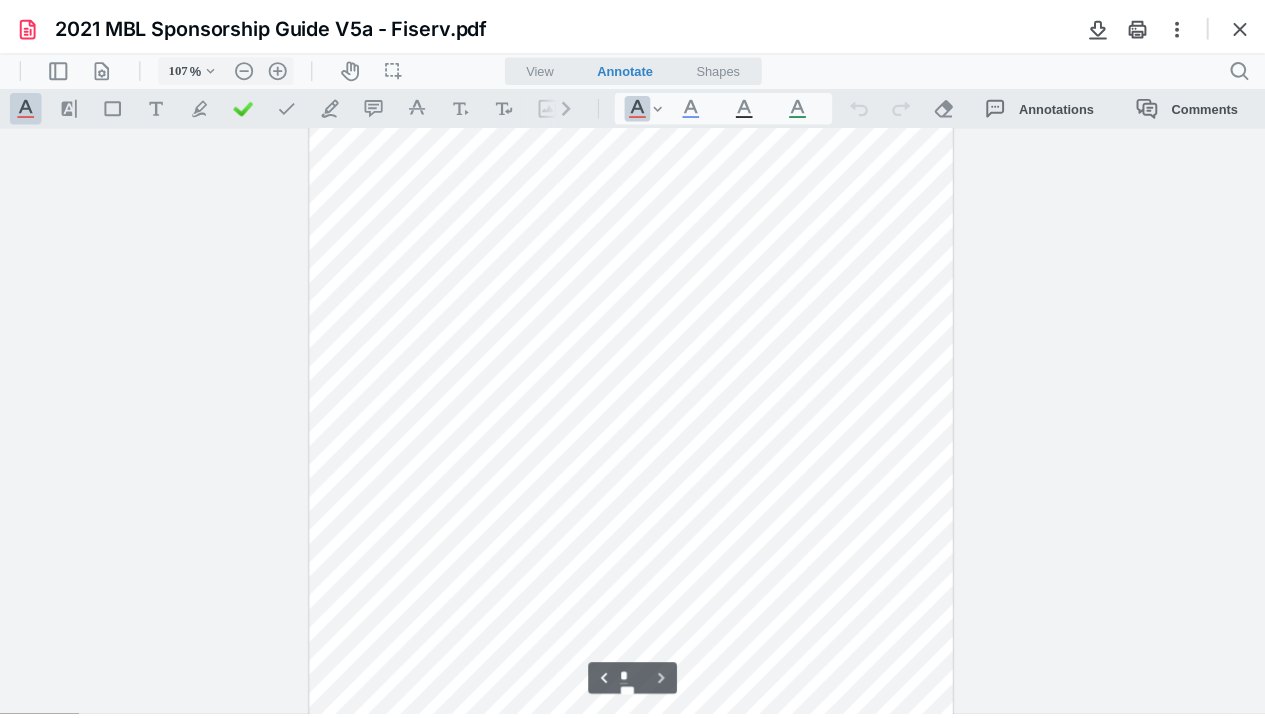 scroll, scrollTop: 7067, scrollLeft: 0, axis: vertical 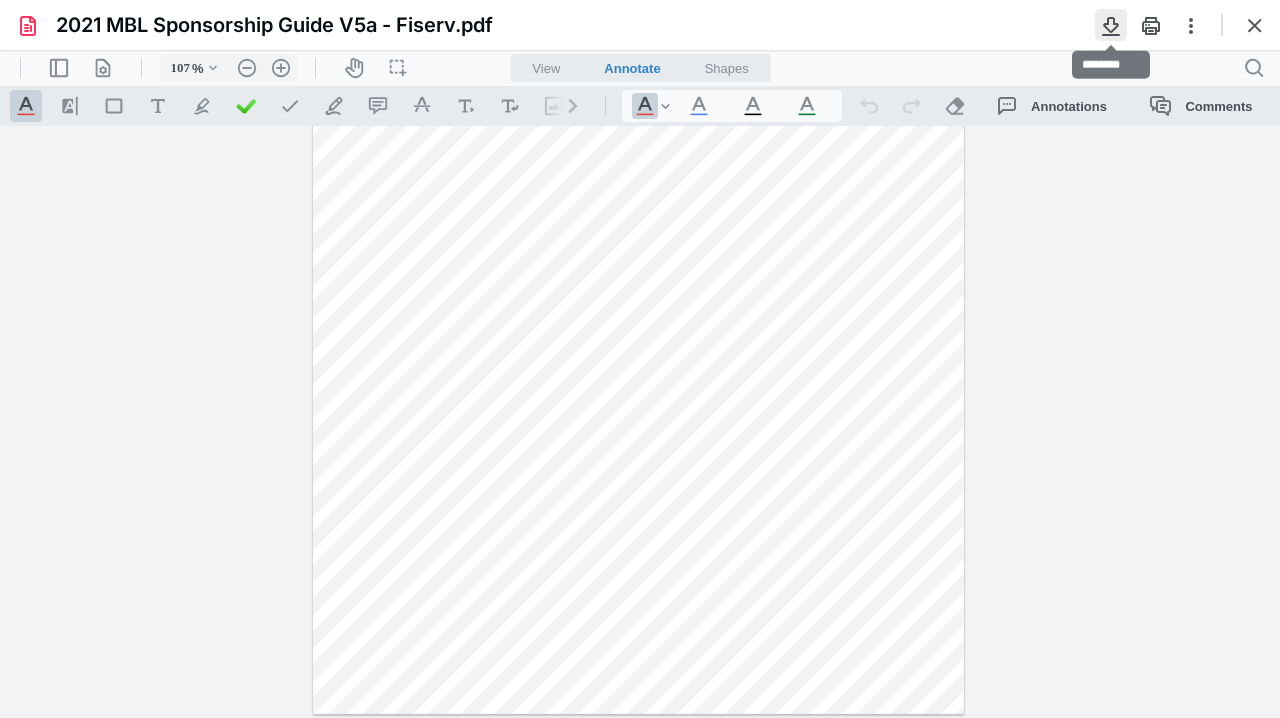 click at bounding box center (1111, 25) 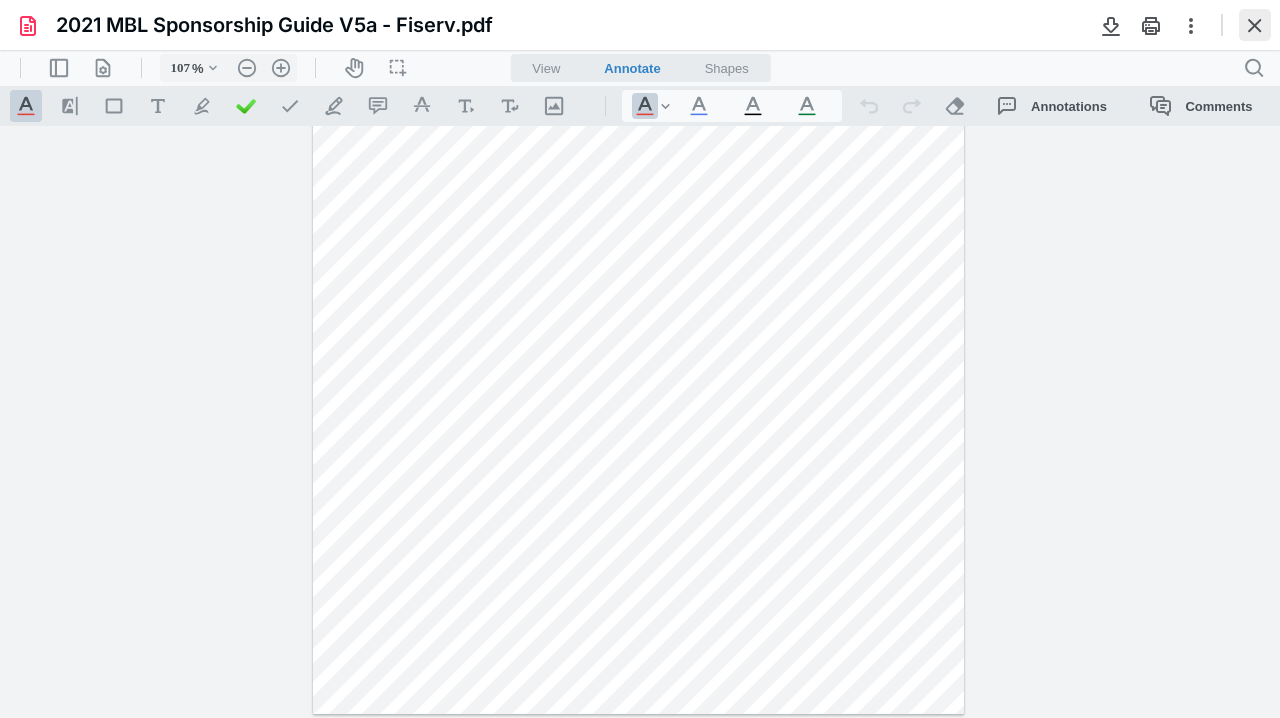 click at bounding box center [1255, 25] 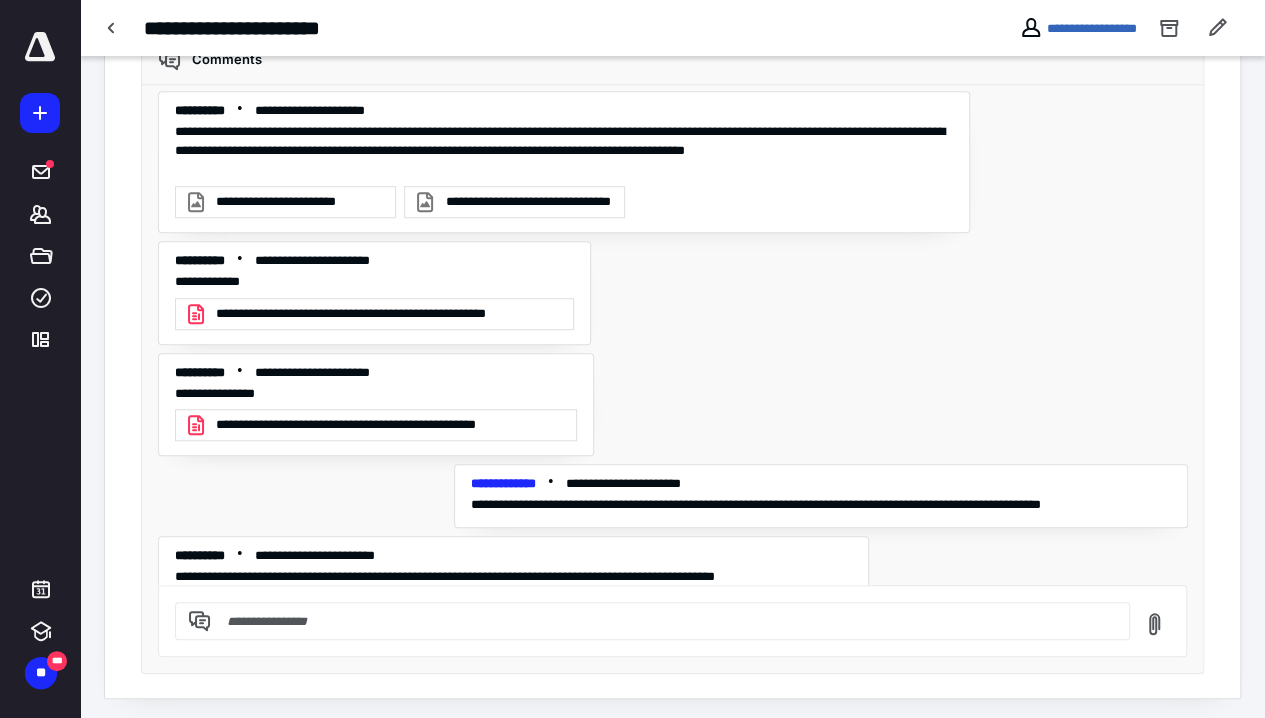 scroll, scrollTop: 0, scrollLeft: 0, axis: both 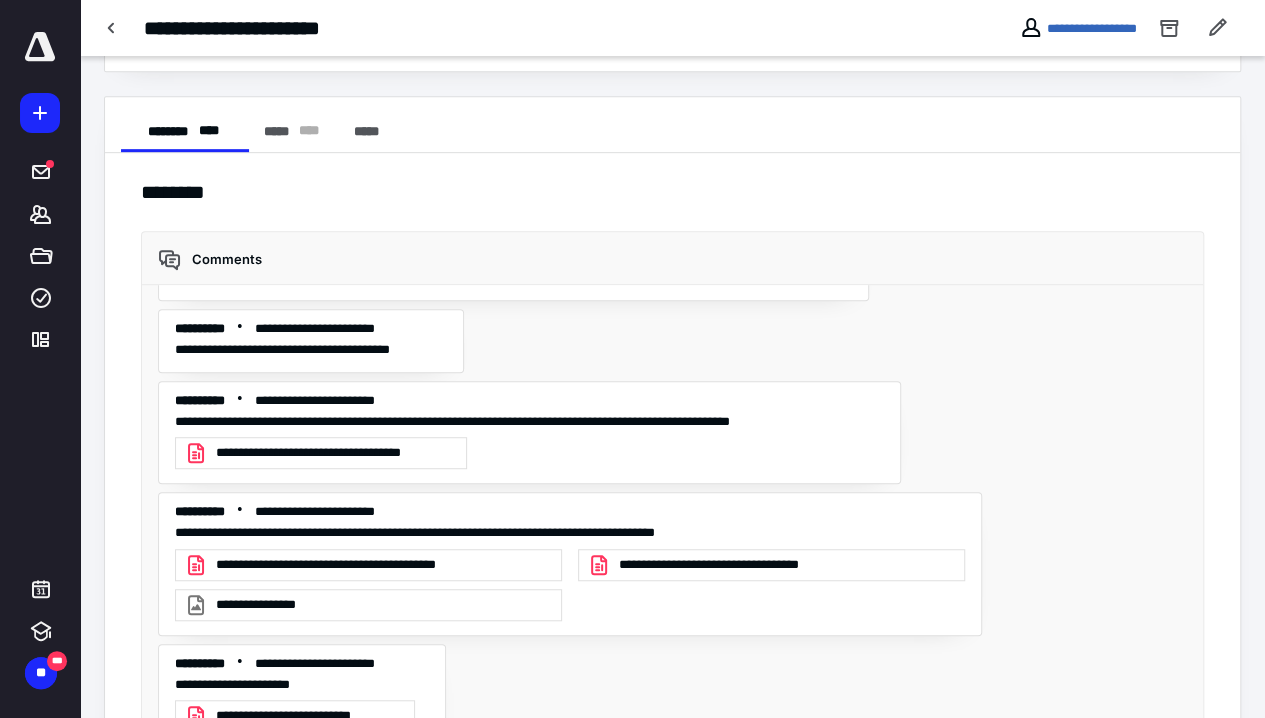 click on "**********" at bounding box center [738, 565] 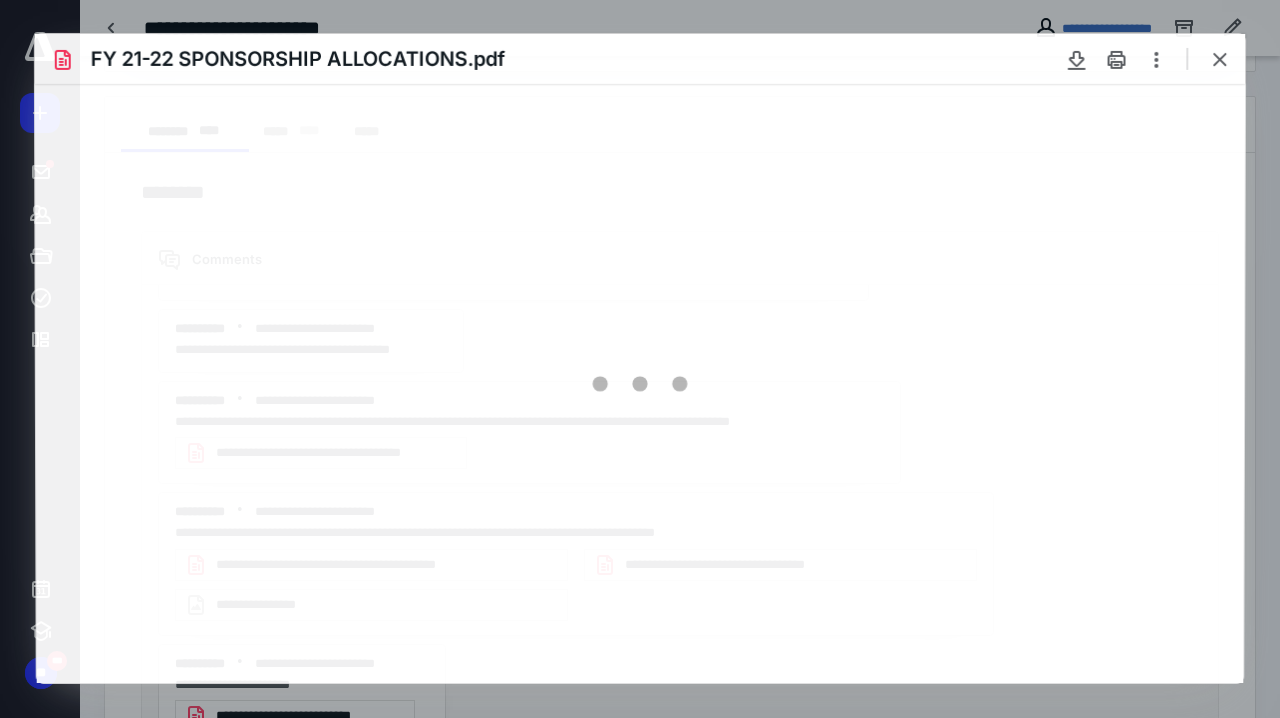 scroll, scrollTop: 0, scrollLeft: 0, axis: both 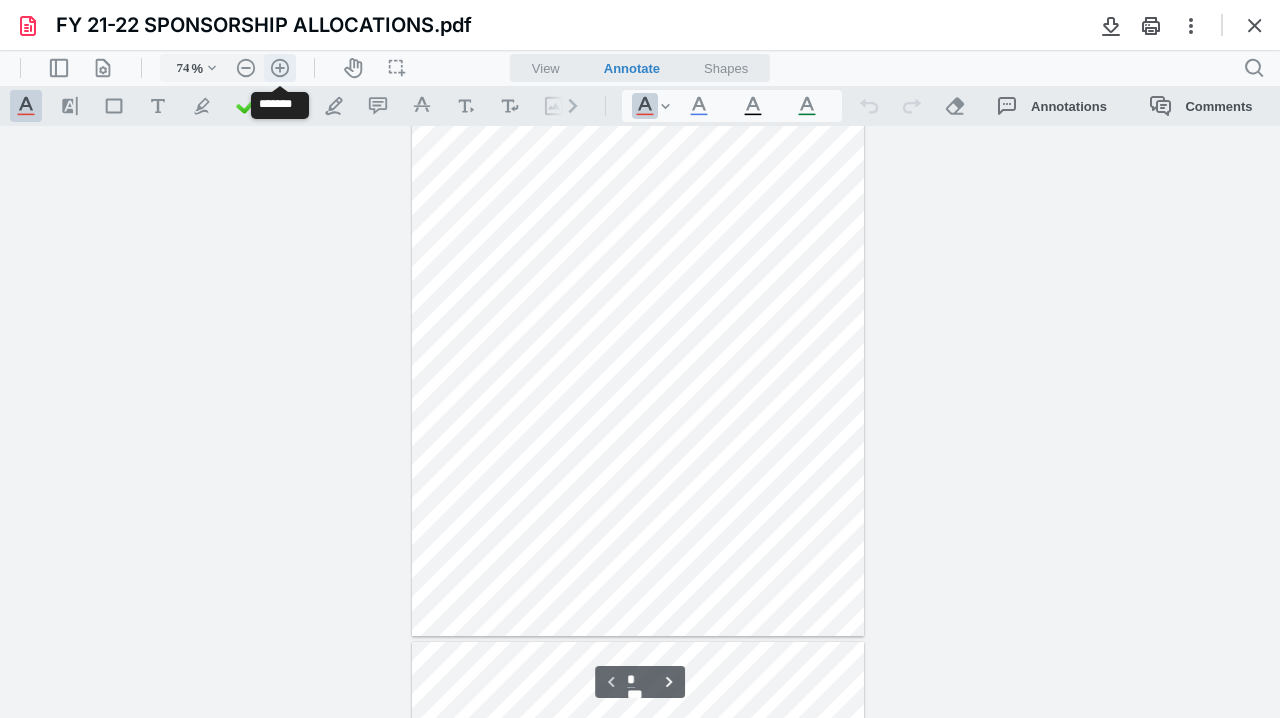 click on ".cls-1{fill:#abb0c4;} icon - header - zoom - in - line" at bounding box center [280, 68] 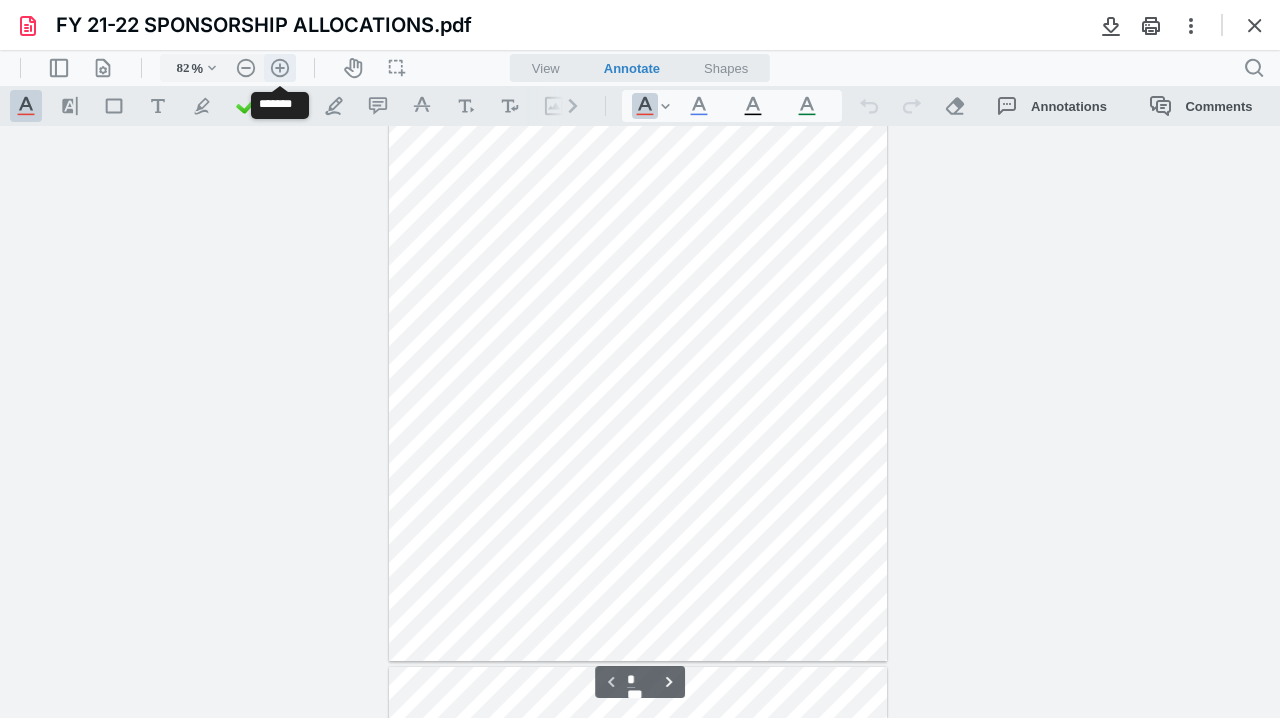 click on ".cls-1{fill:#abb0c4;} icon - header - zoom - in - line" at bounding box center [280, 68] 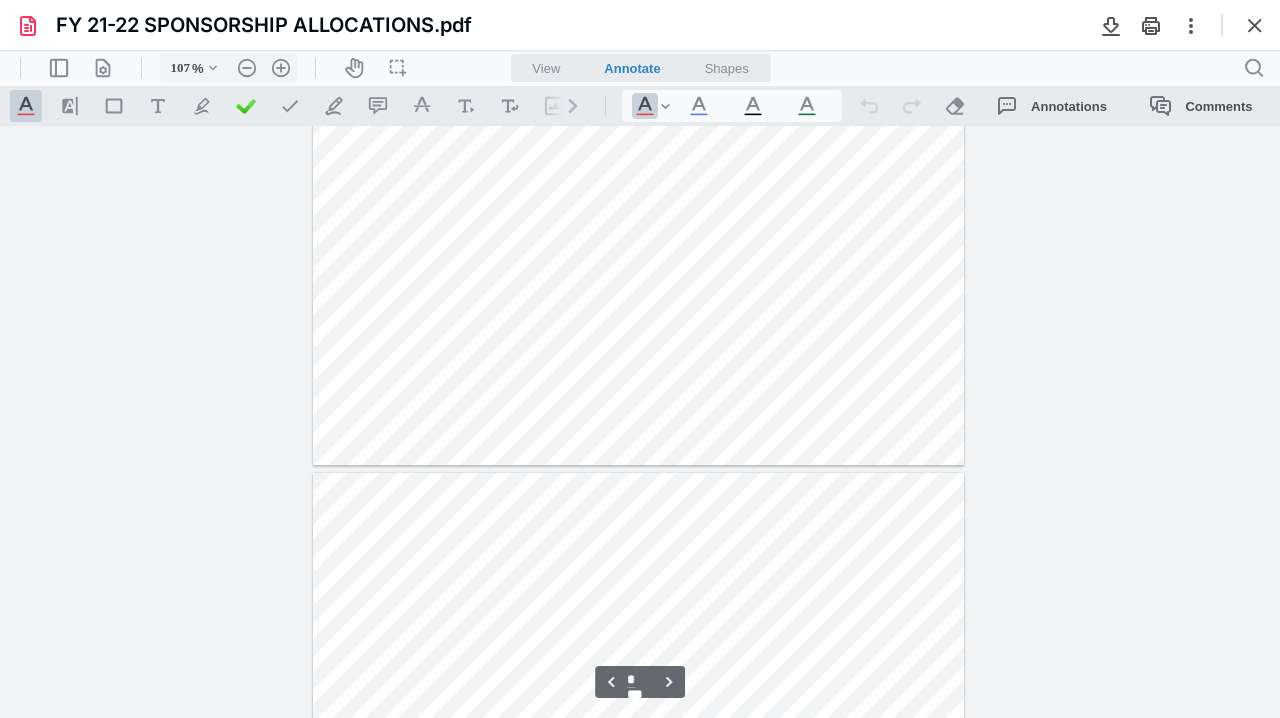 scroll, scrollTop: 600, scrollLeft: 0, axis: vertical 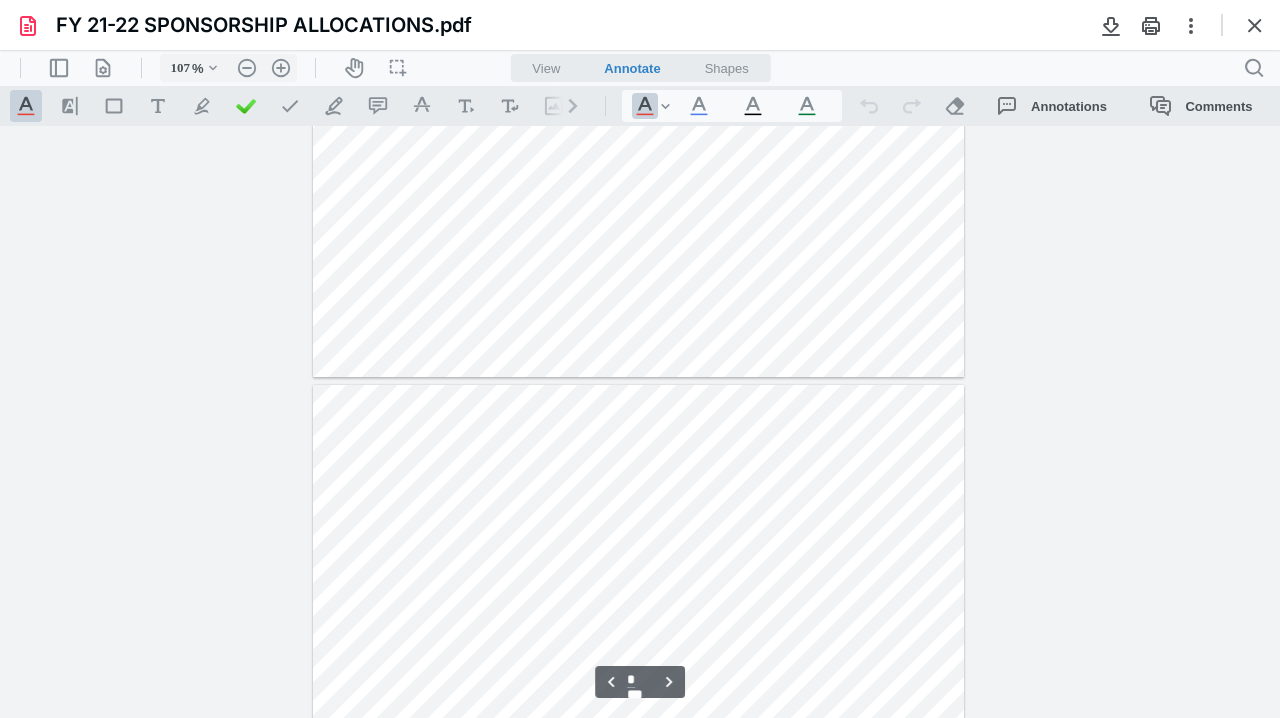 type on "*" 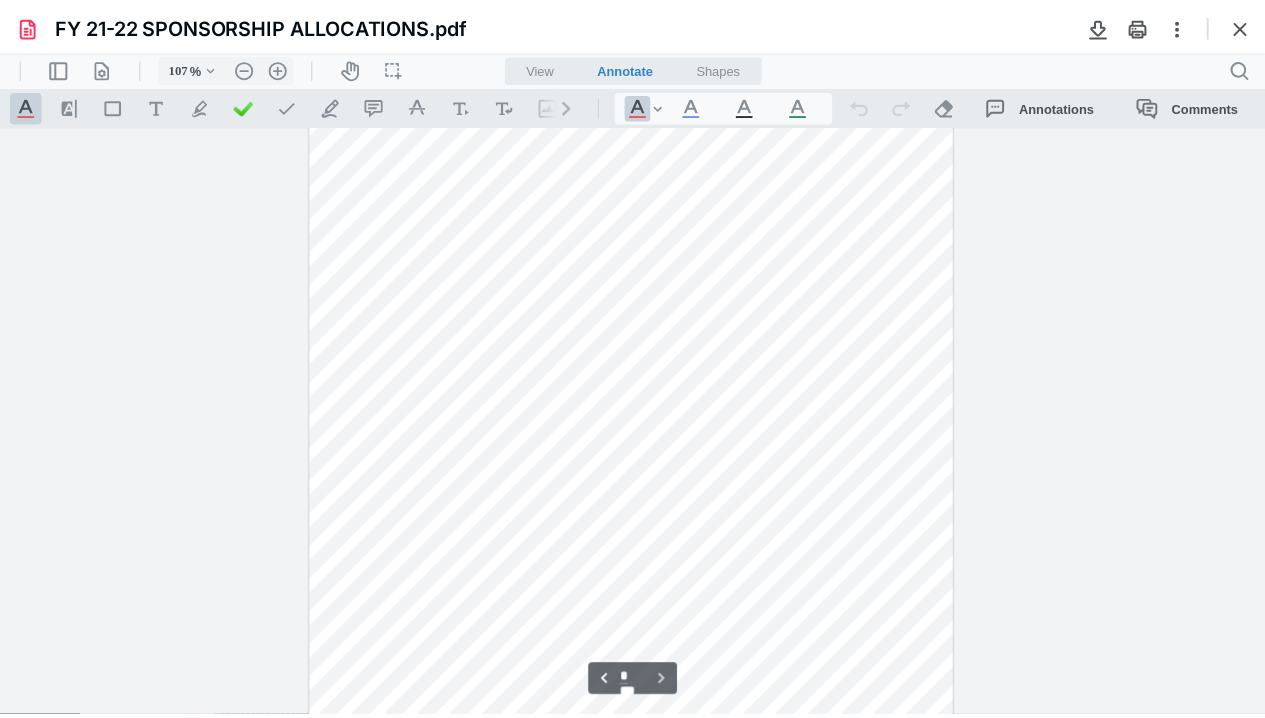 scroll, scrollTop: 1900, scrollLeft: 0, axis: vertical 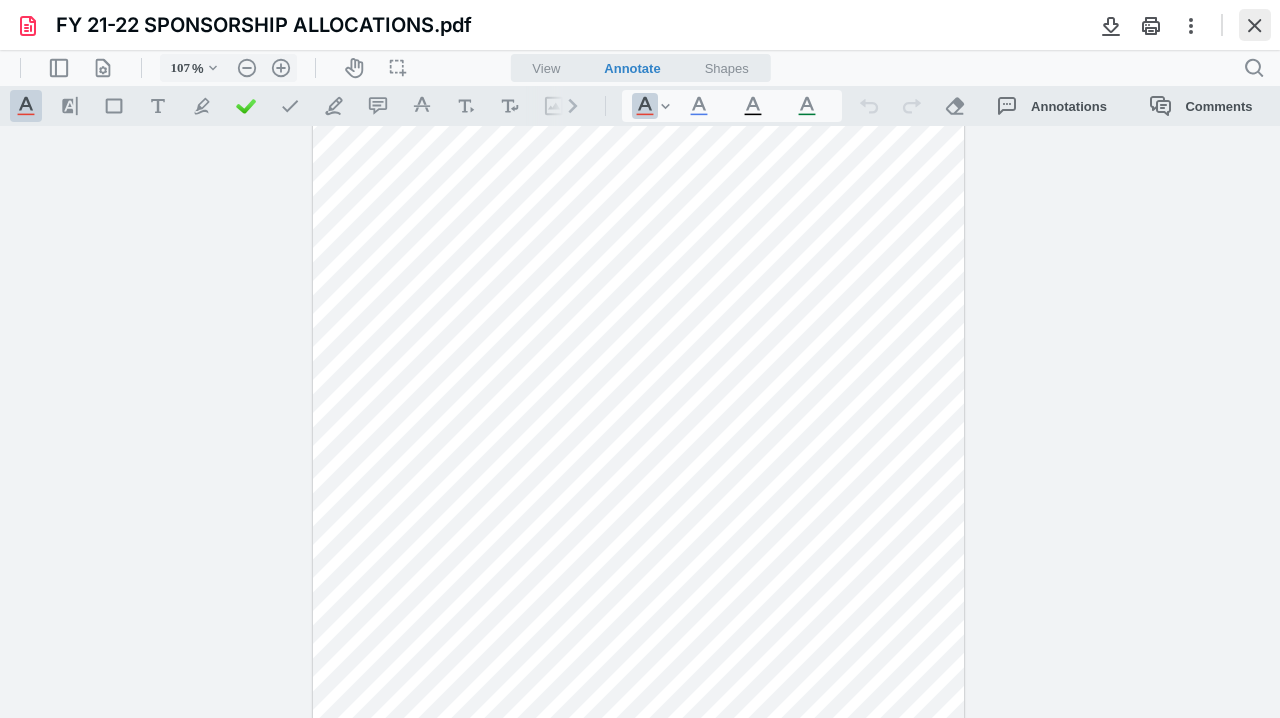 click at bounding box center (1255, 25) 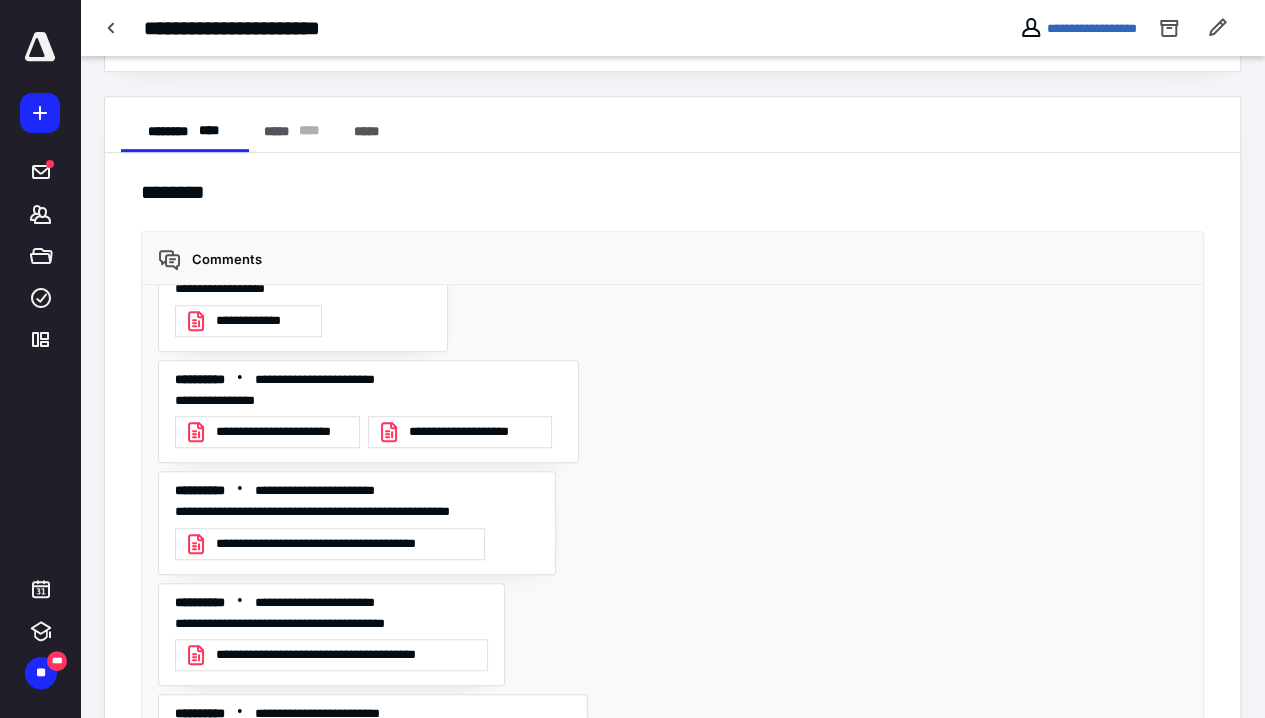 scroll, scrollTop: 1018, scrollLeft: 0, axis: vertical 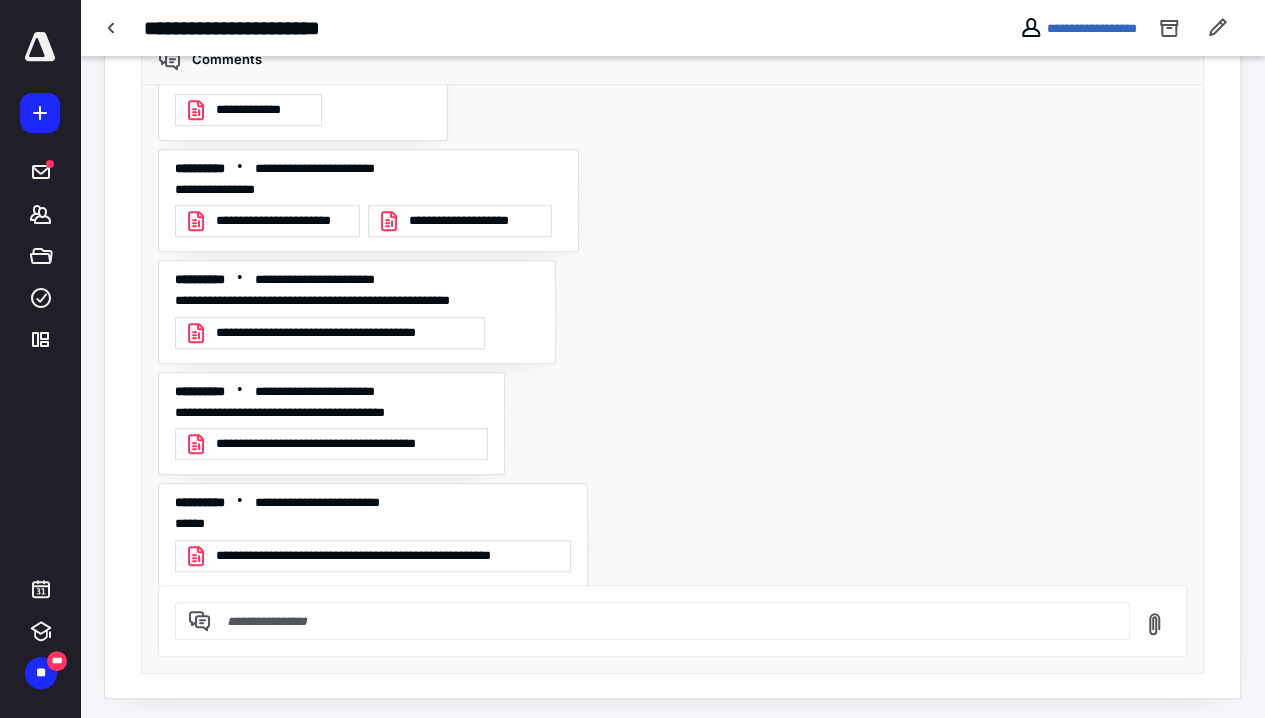 click at bounding box center (664, 621) 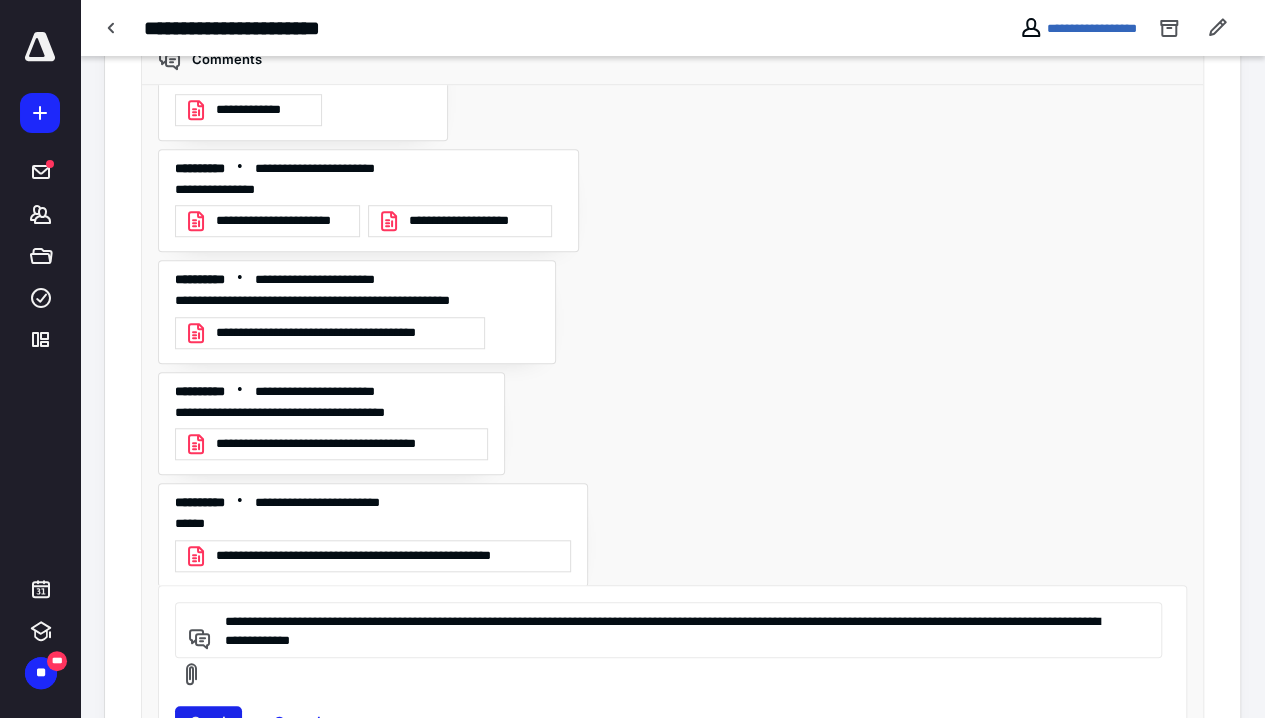 type on "**********" 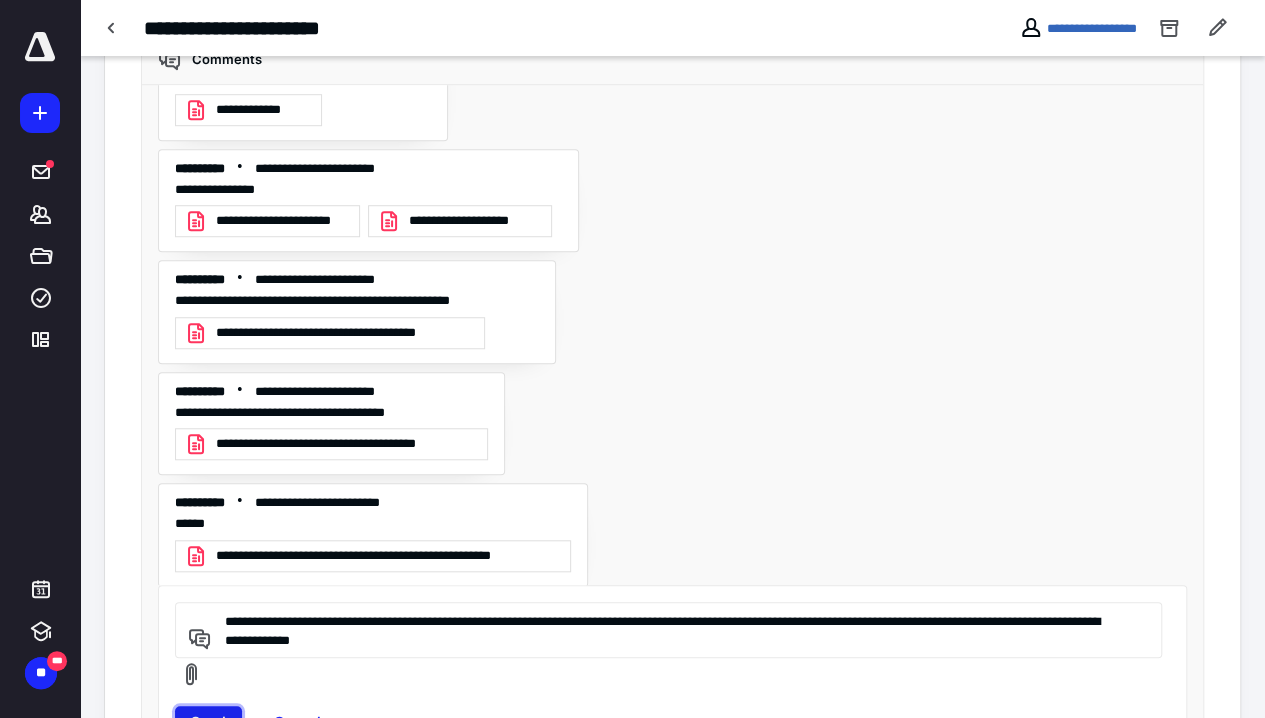 click on "Send" at bounding box center [208, 722] 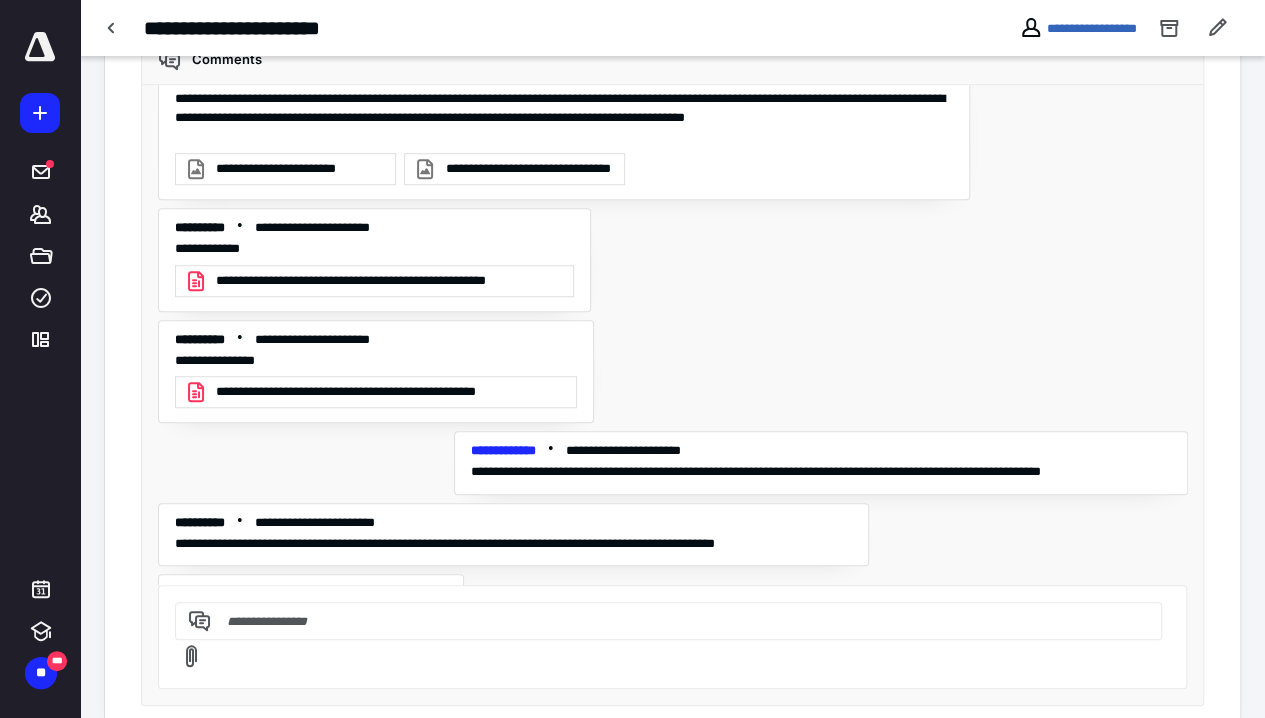 scroll, scrollTop: 0, scrollLeft: 0, axis: both 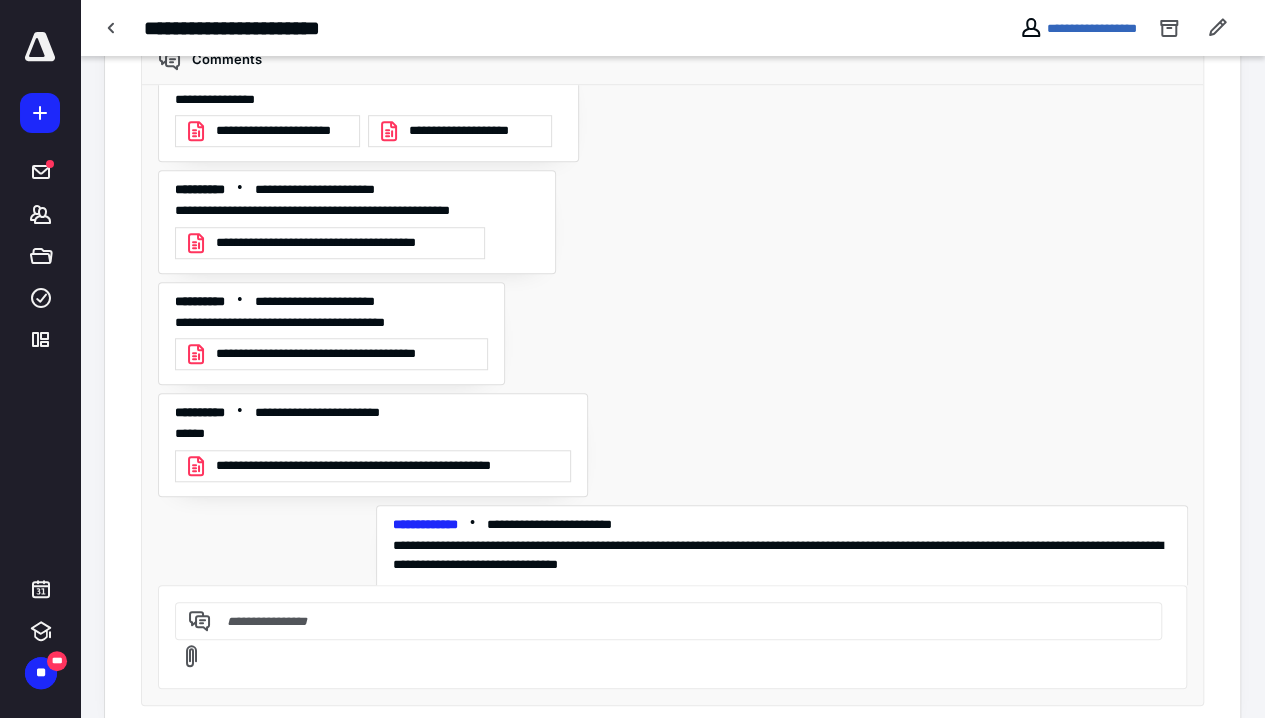 click at bounding box center [665, 621] 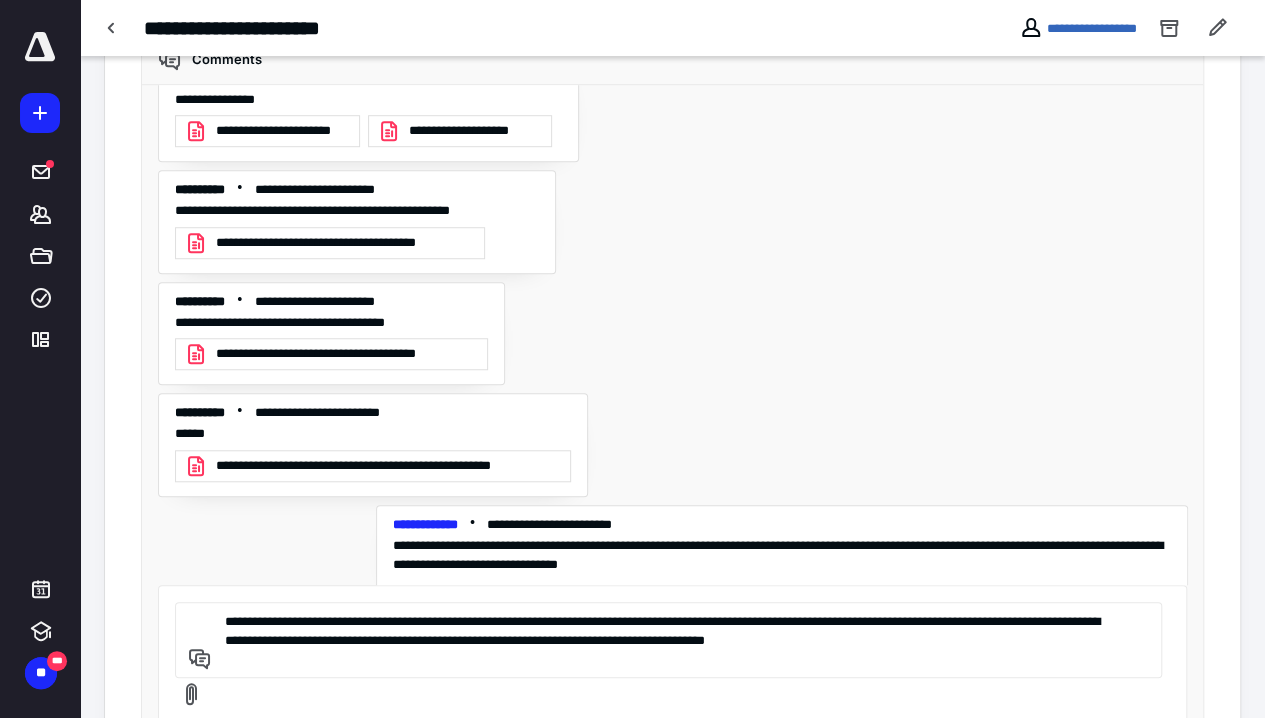 type on "**********" 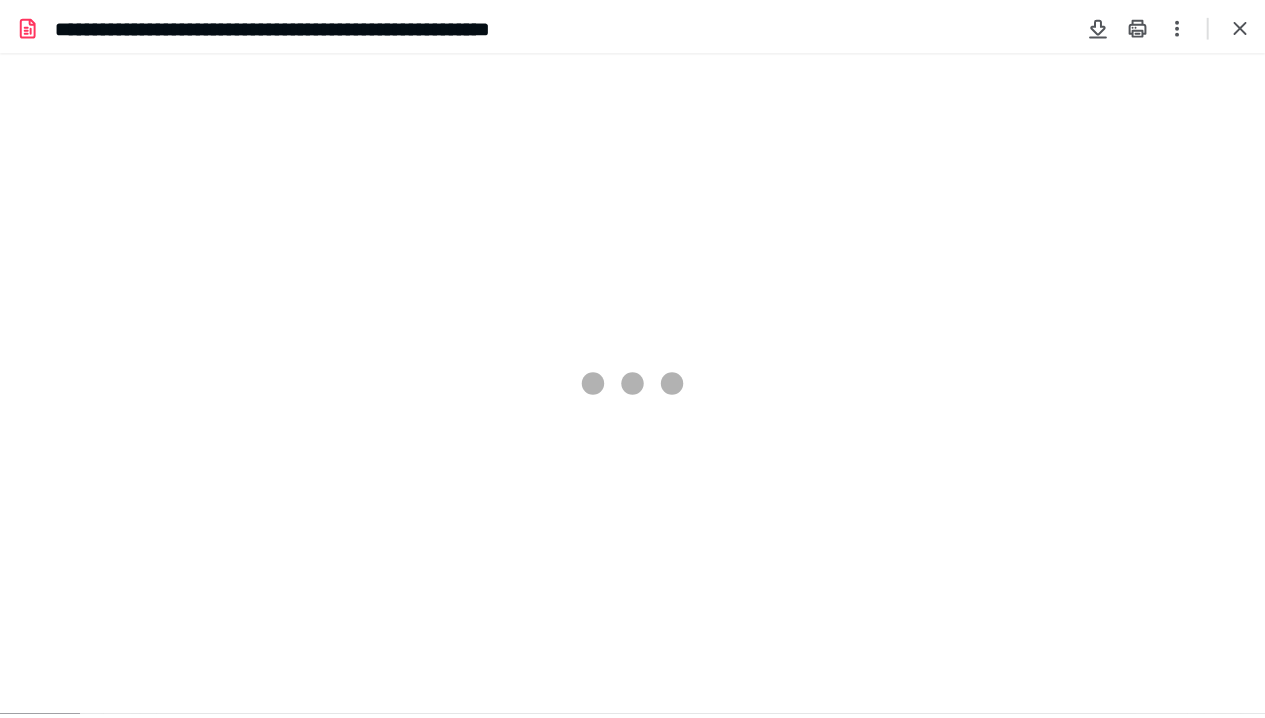 scroll, scrollTop: 0, scrollLeft: 0, axis: both 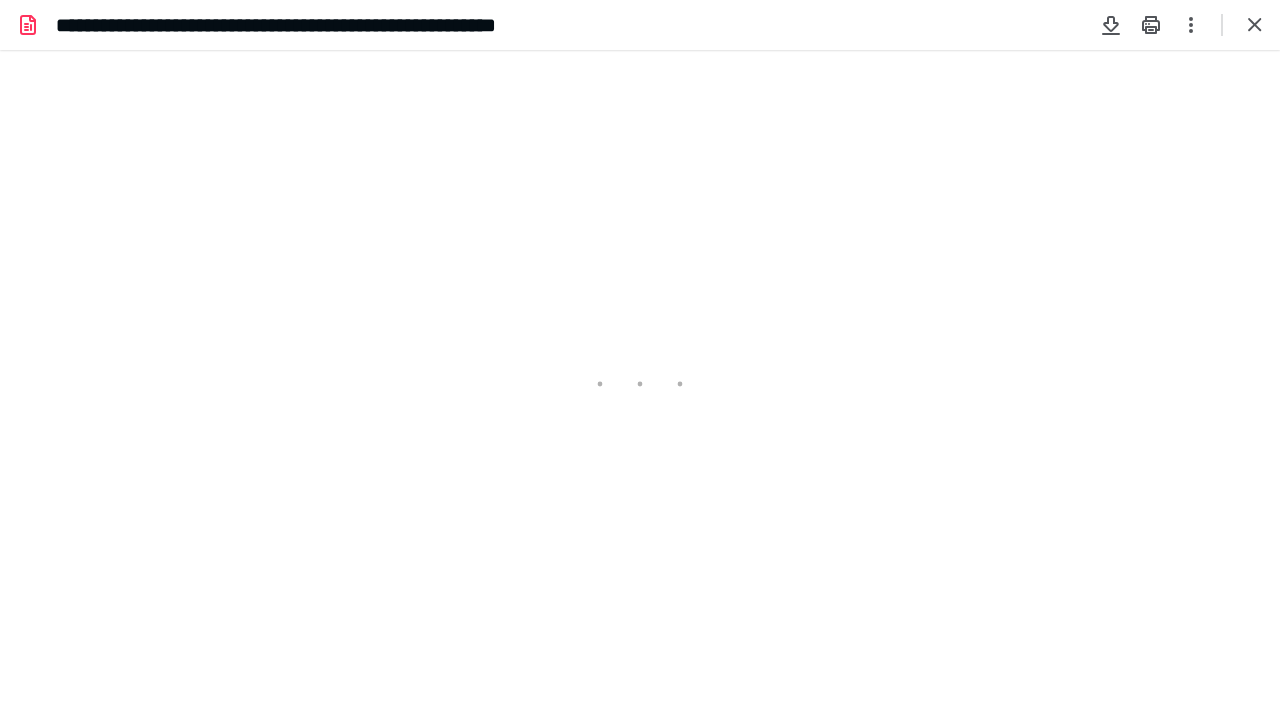 type on "74" 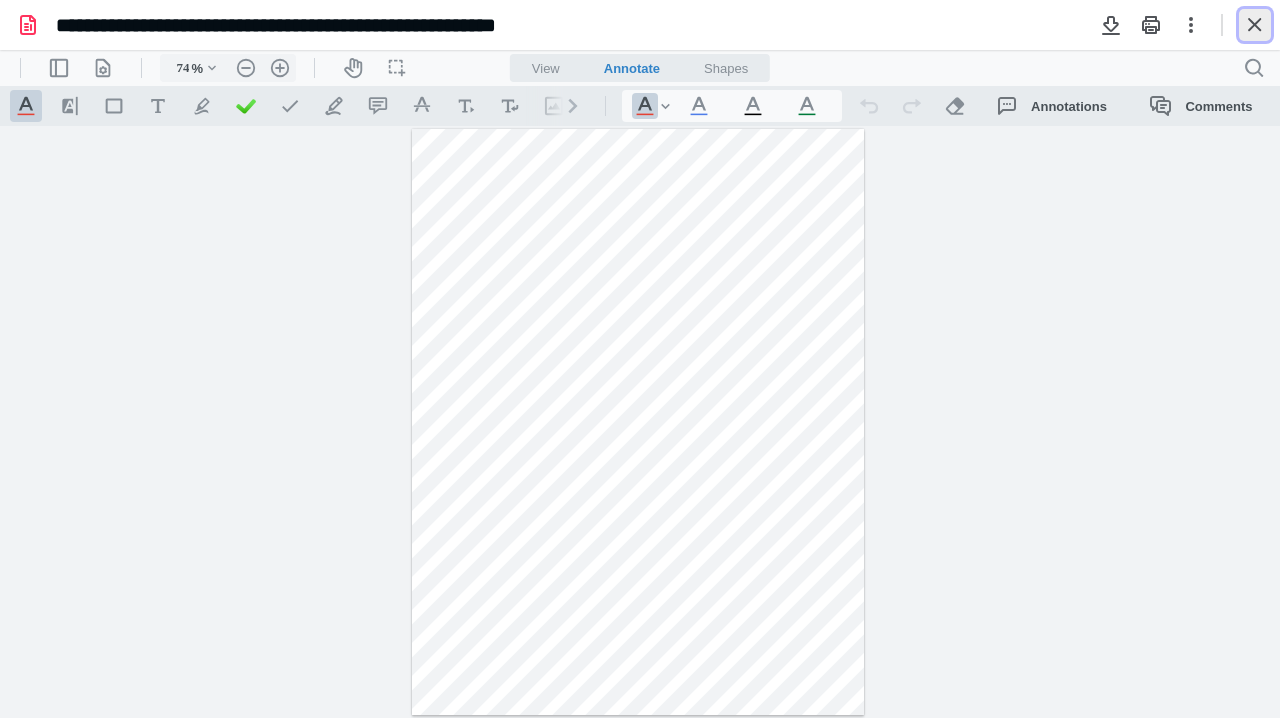 click at bounding box center [1255, 25] 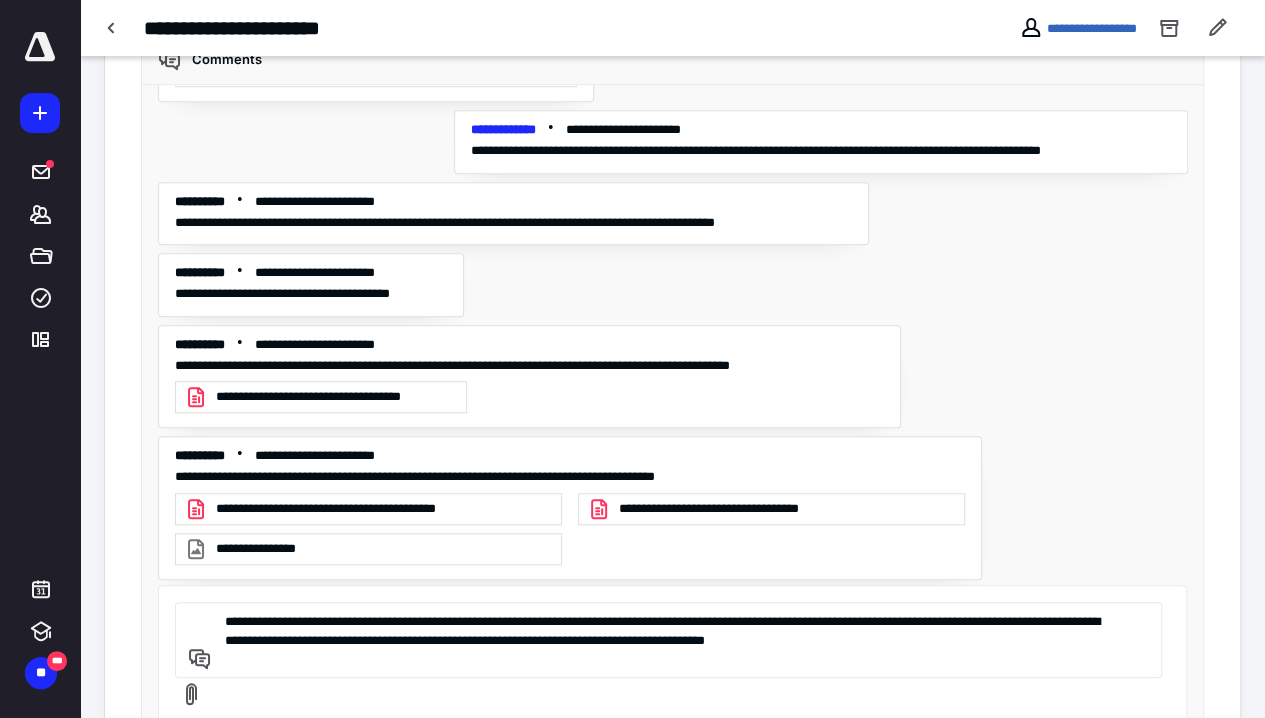 scroll, scrollTop: 500, scrollLeft: 0, axis: vertical 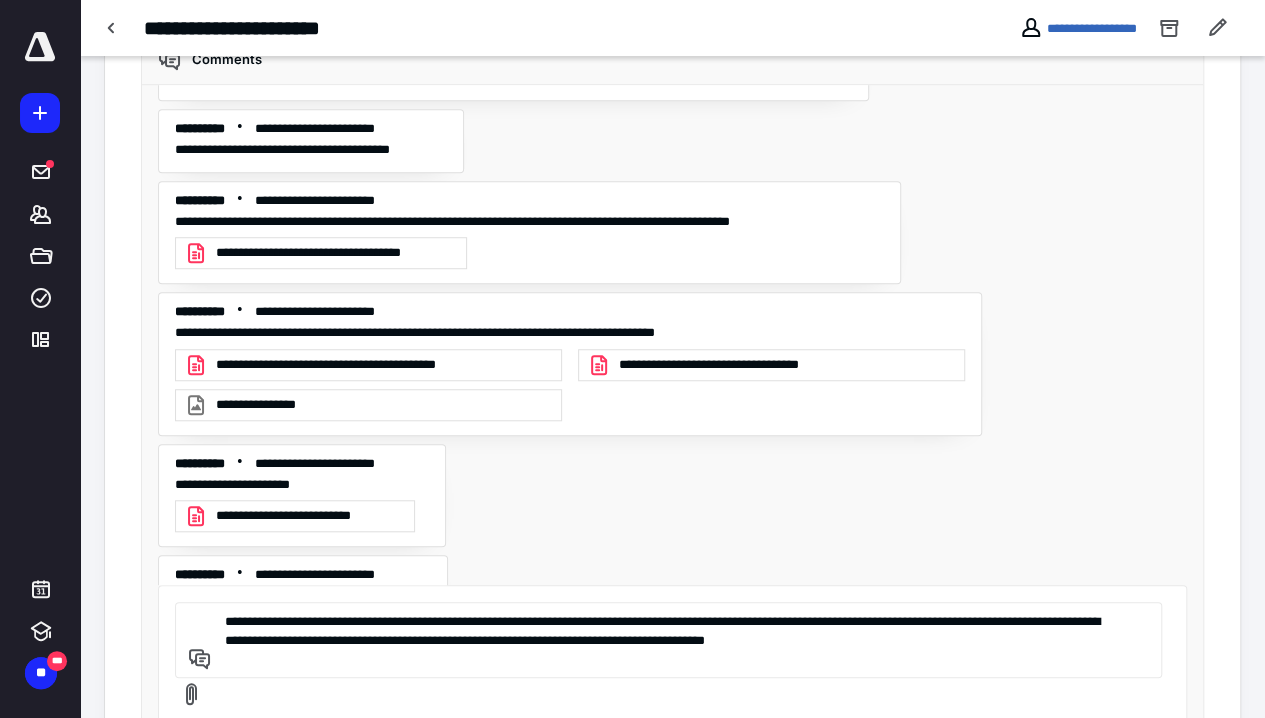 click on "**********" at bounding box center [665, 640] 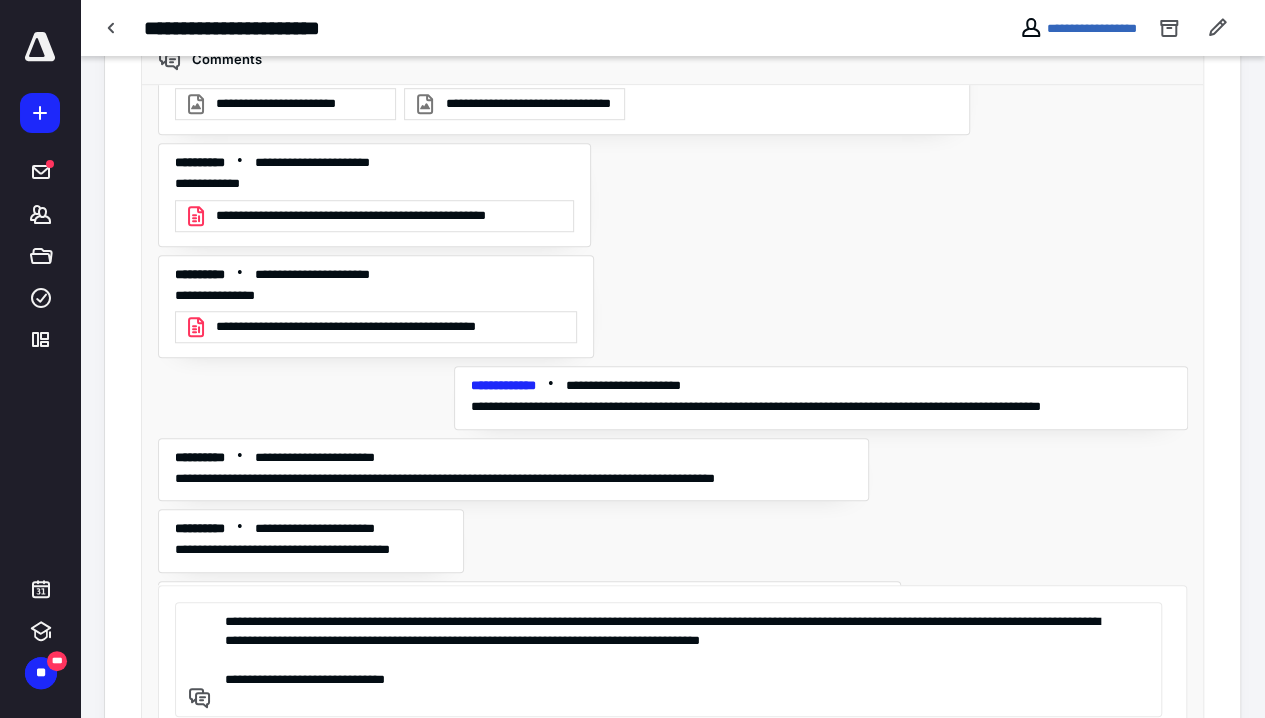 scroll, scrollTop: 0, scrollLeft: 0, axis: both 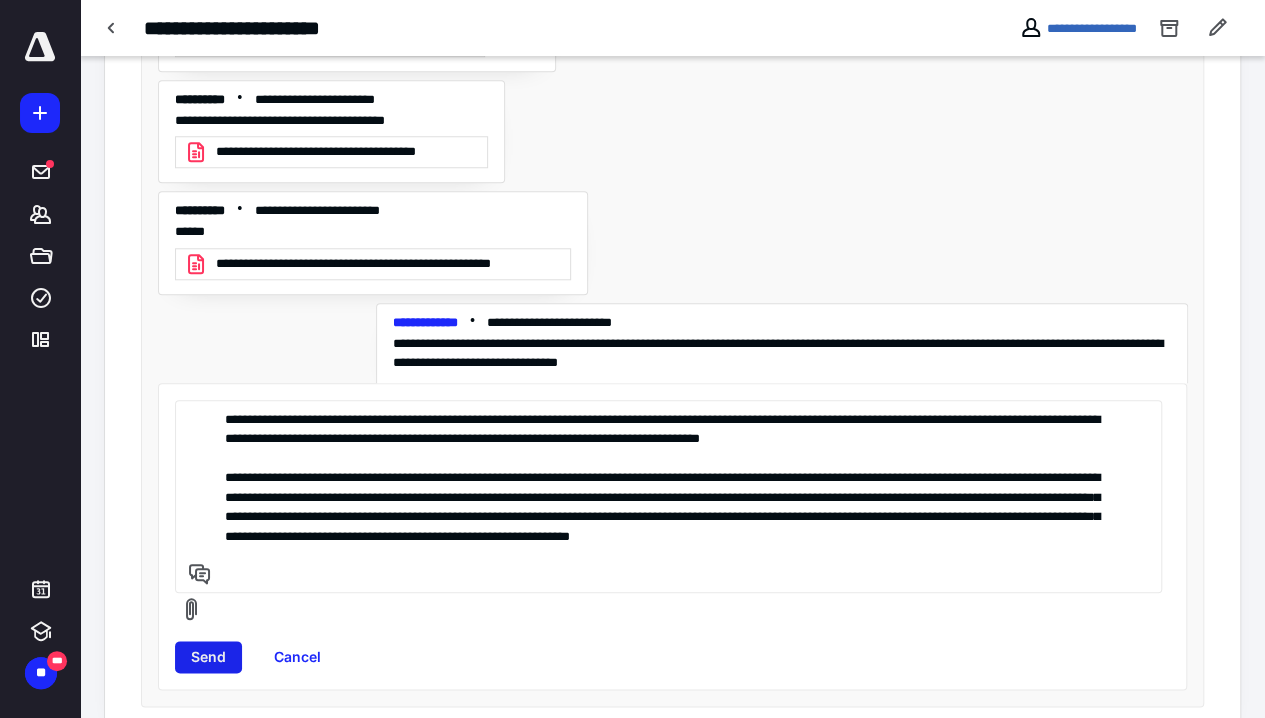 type on "**********" 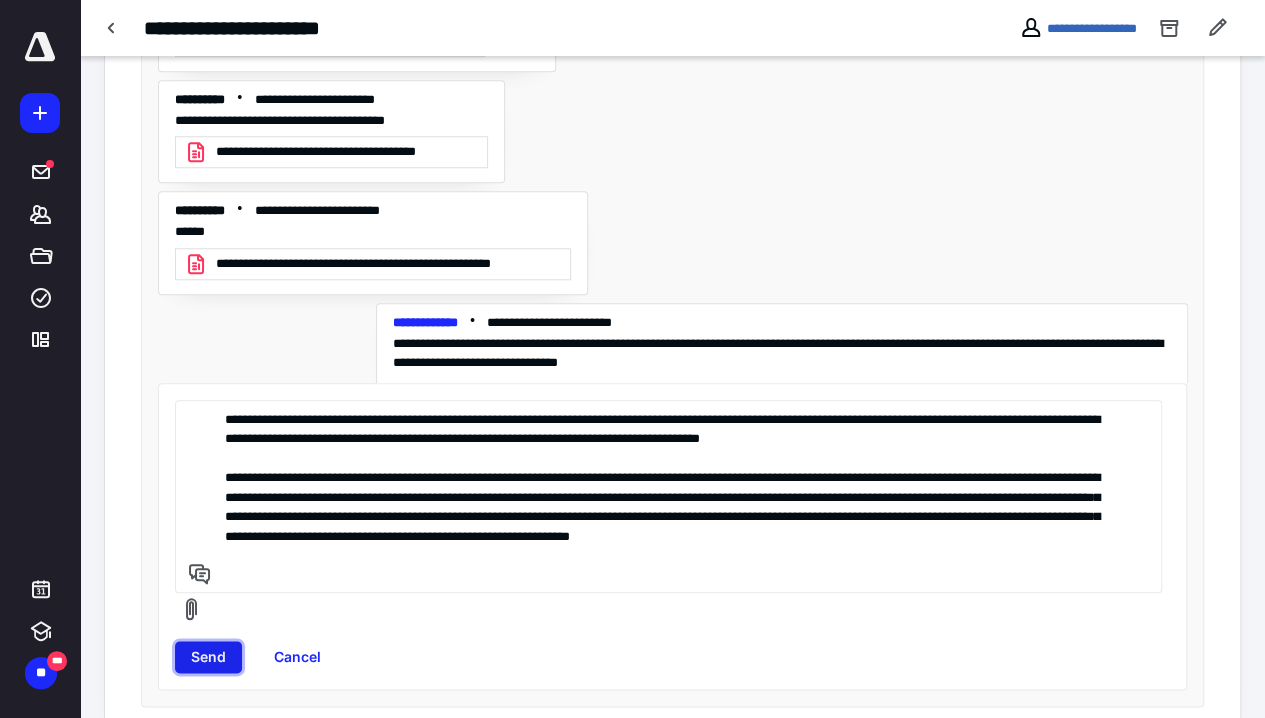 click on "Send" at bounding box center [208, 657] 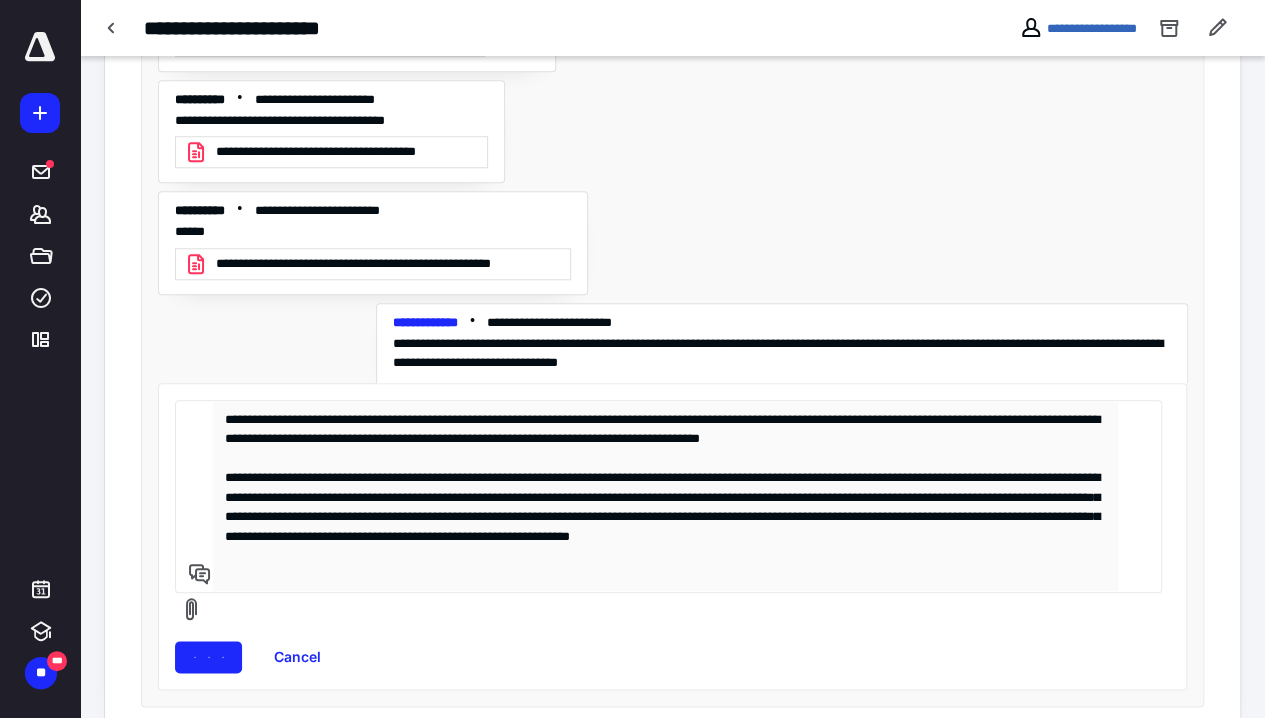 type 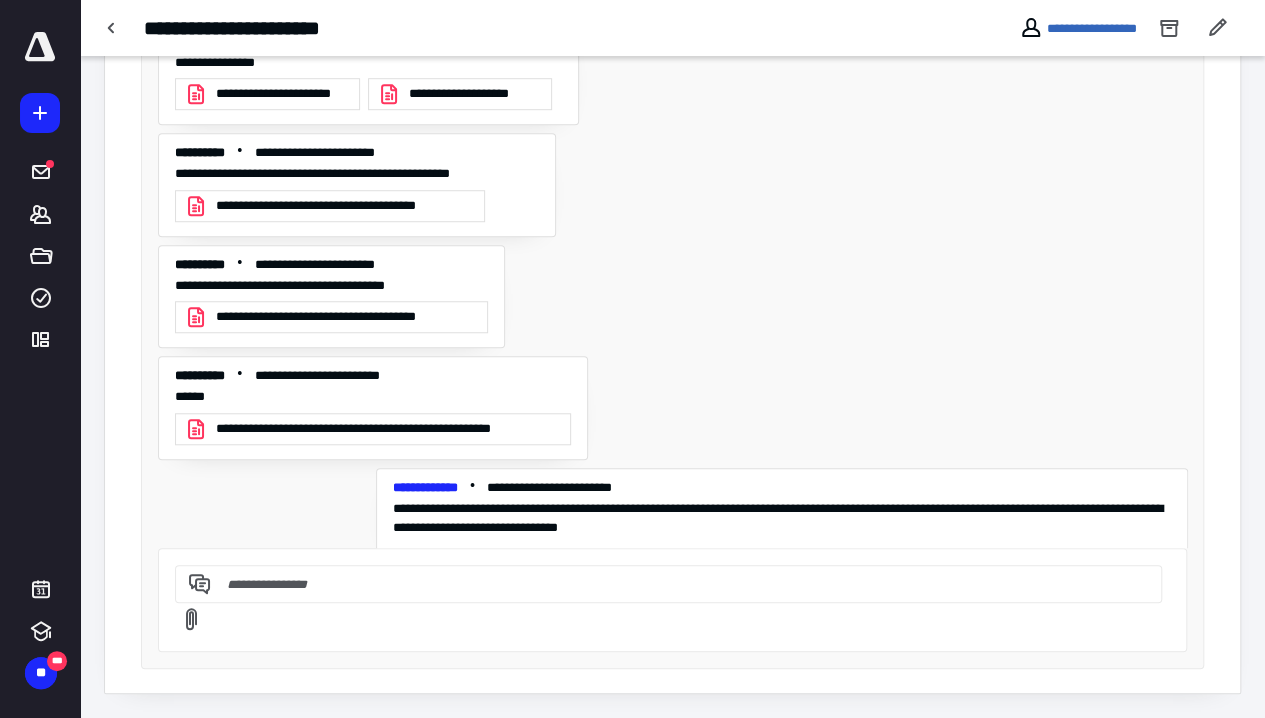 scroll, scrollTop: 620, scrollLeft: 0, axis: vertical 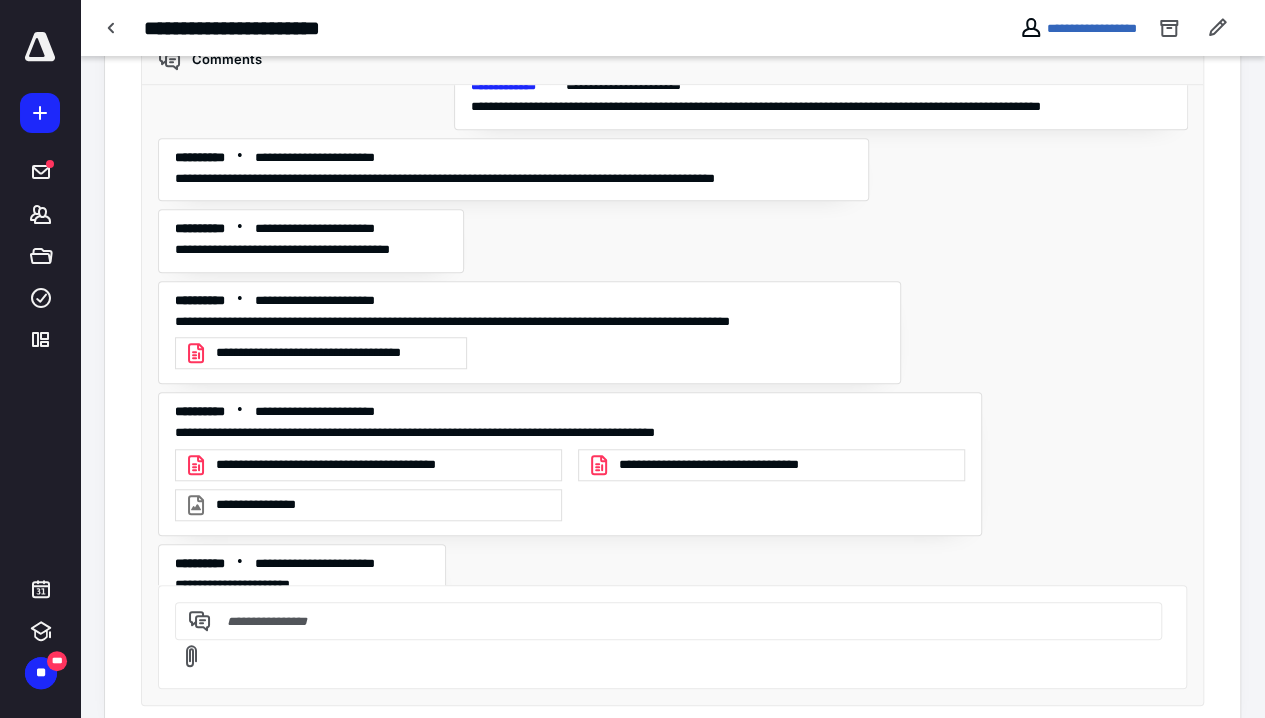 click on "**********" at bounding box center [335, 353] 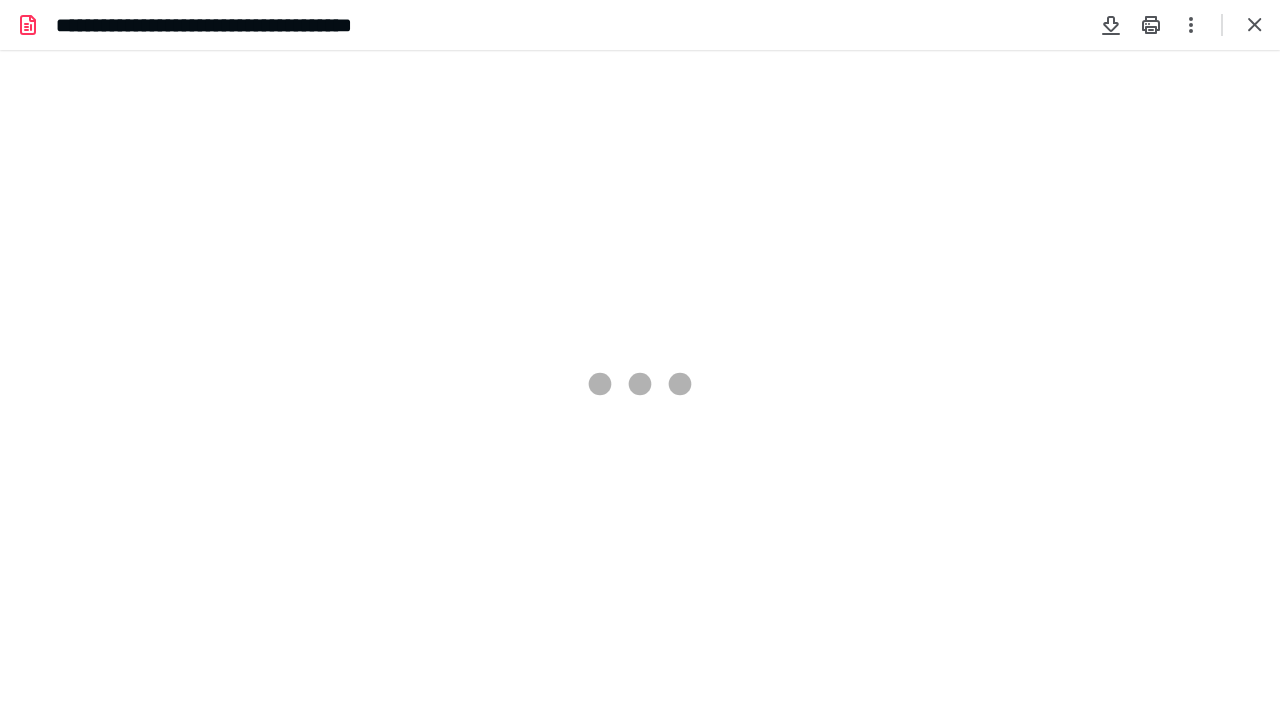 scroll, scrollTop: 0, scrollLeft: 0, axis: both 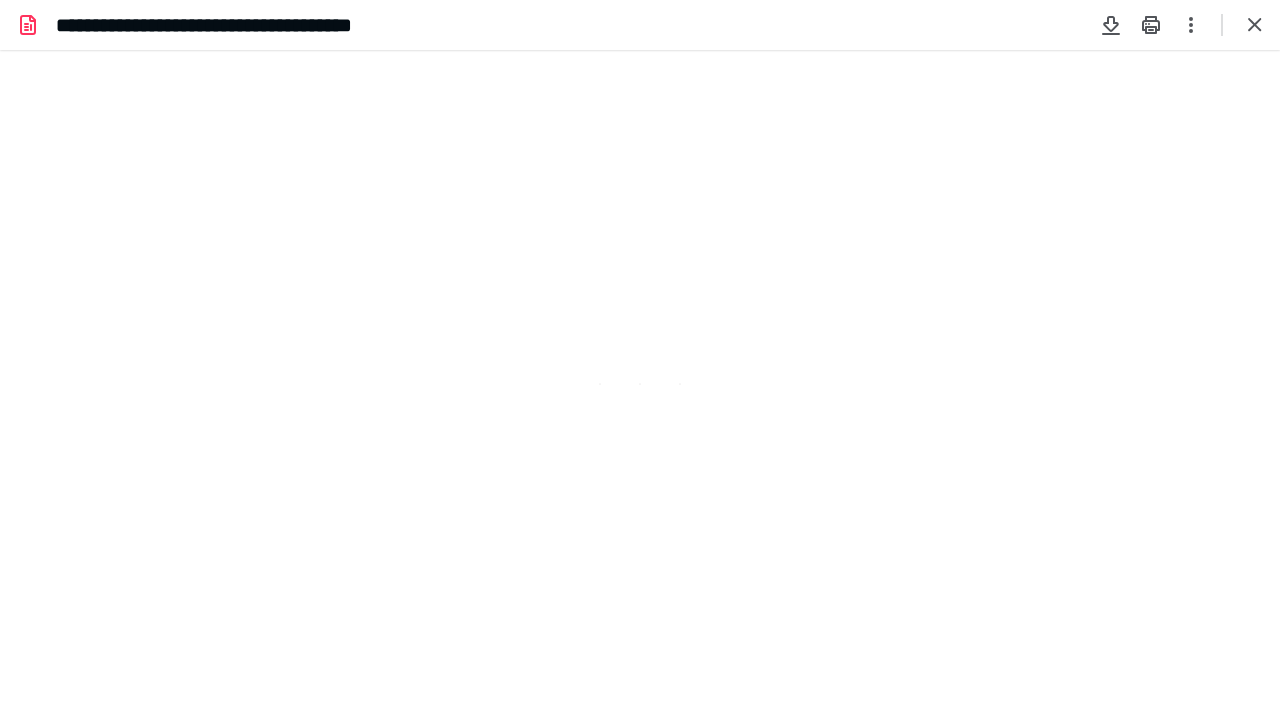 type on "74" 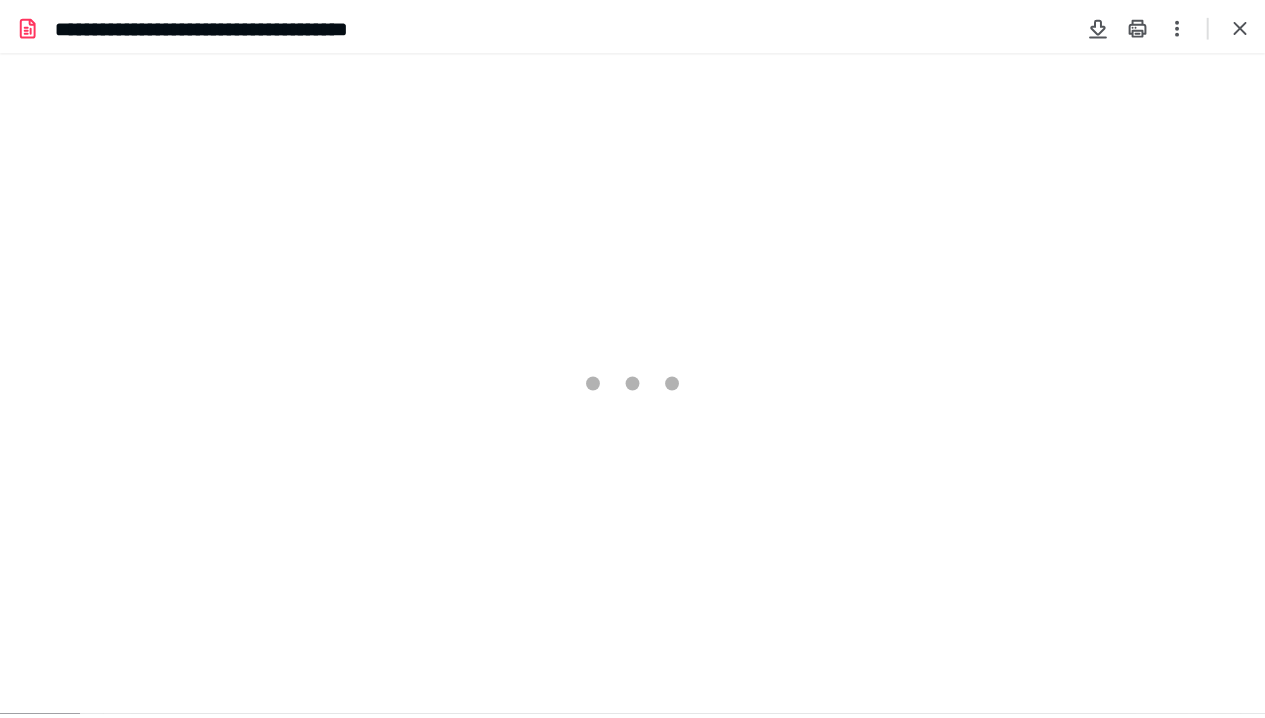 scroll, scrollTop: 79, scrollLeft: 0, axis: vertical 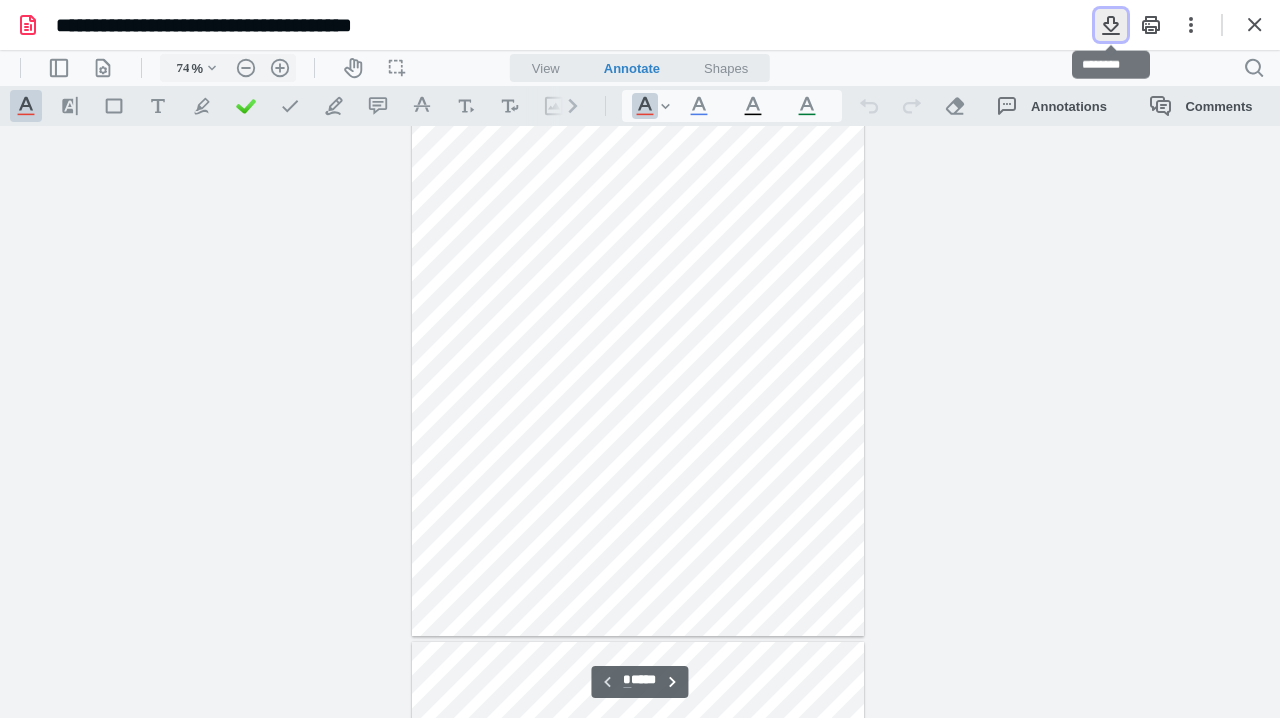 click at bounding box center (1111, 25) 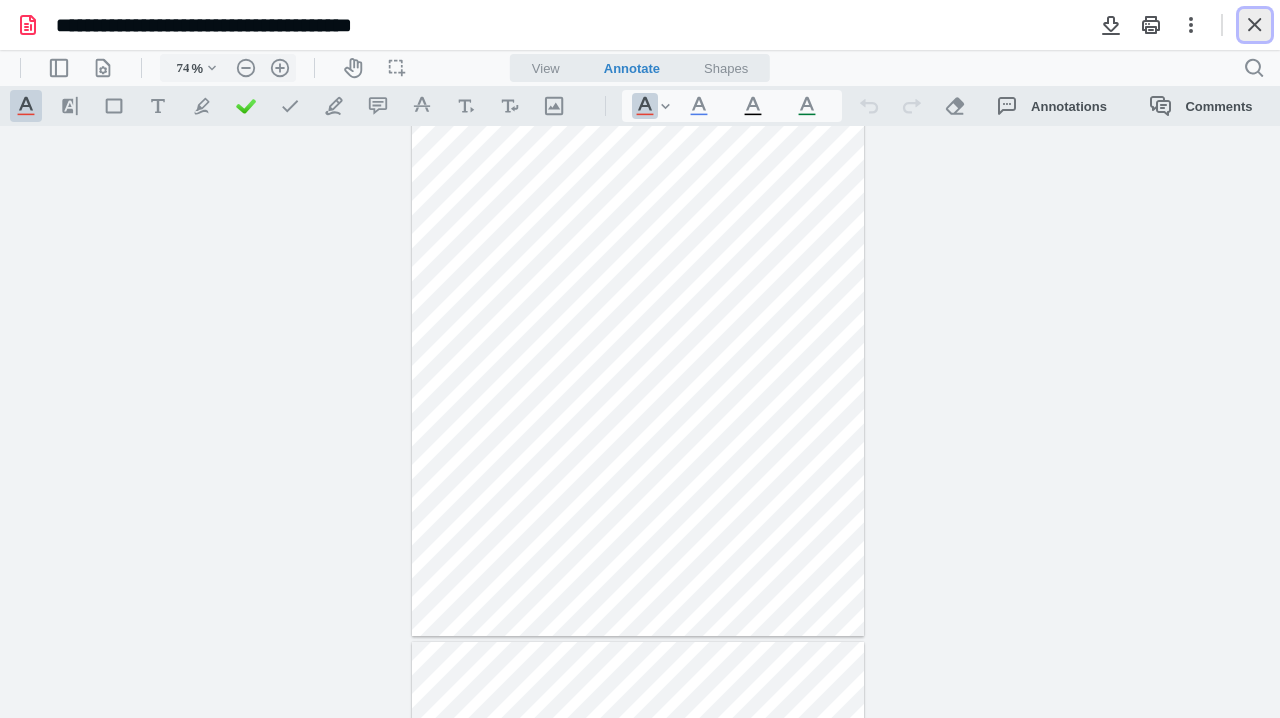 click at bounding box center [1255, 25] 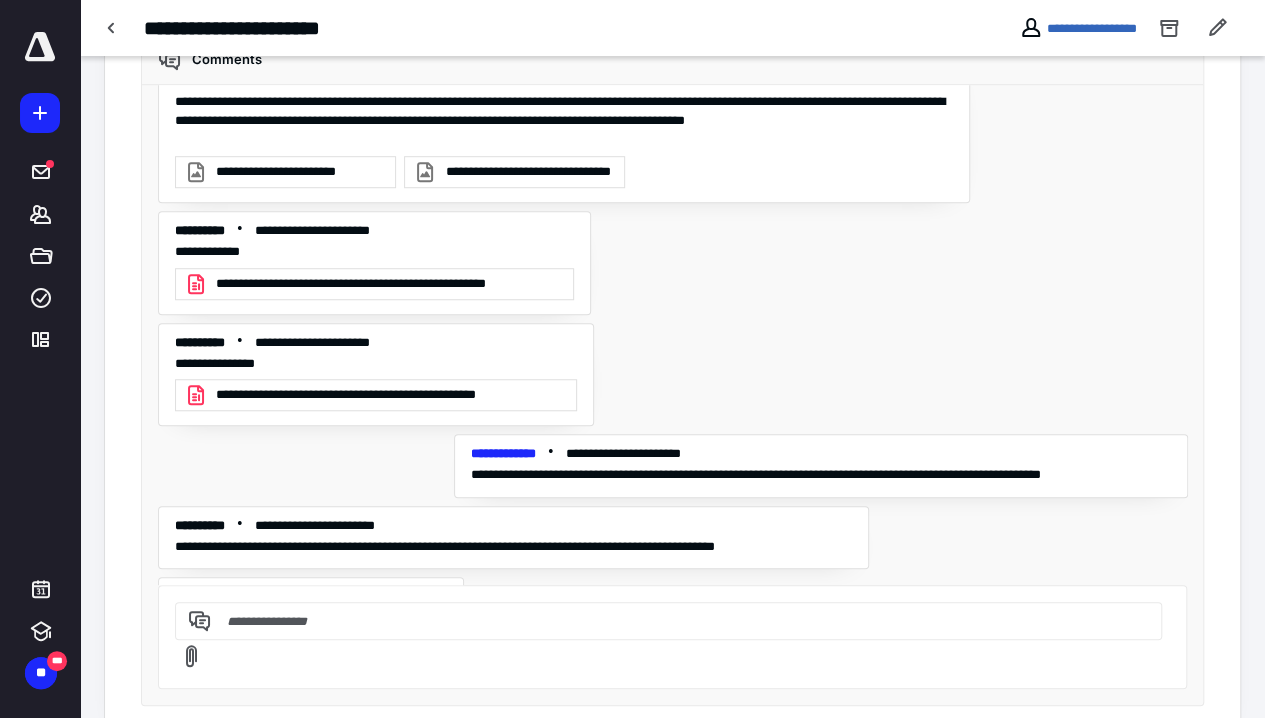 scroll, scrollTop: 0, scrollLeft: 0, axis: both 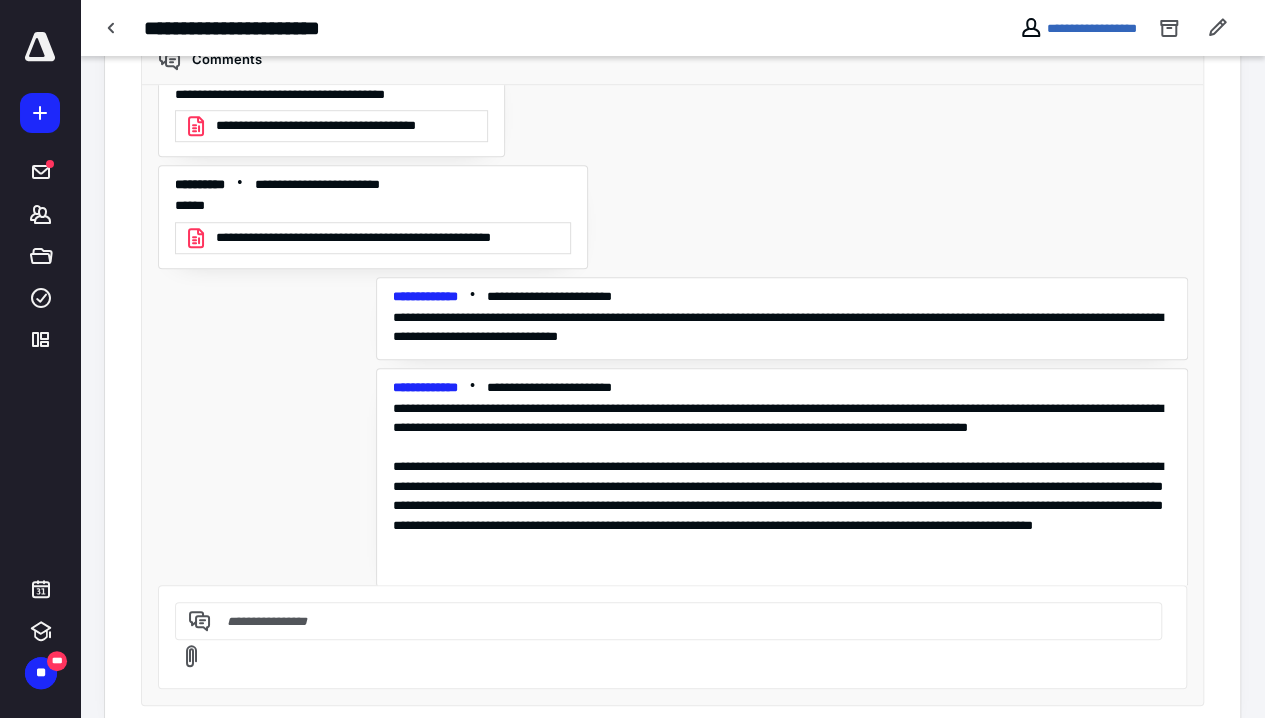 click at bounding box center [665, 621] 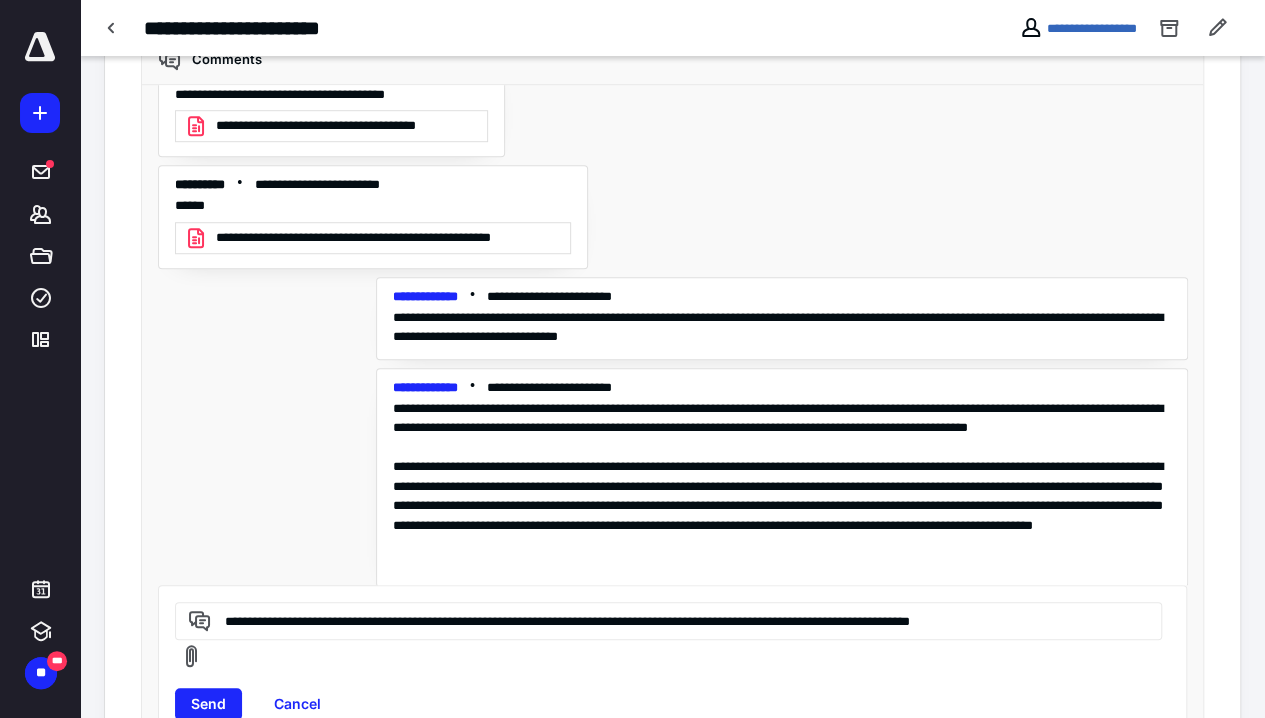 click on "**********" at bounding box center (665, 620) 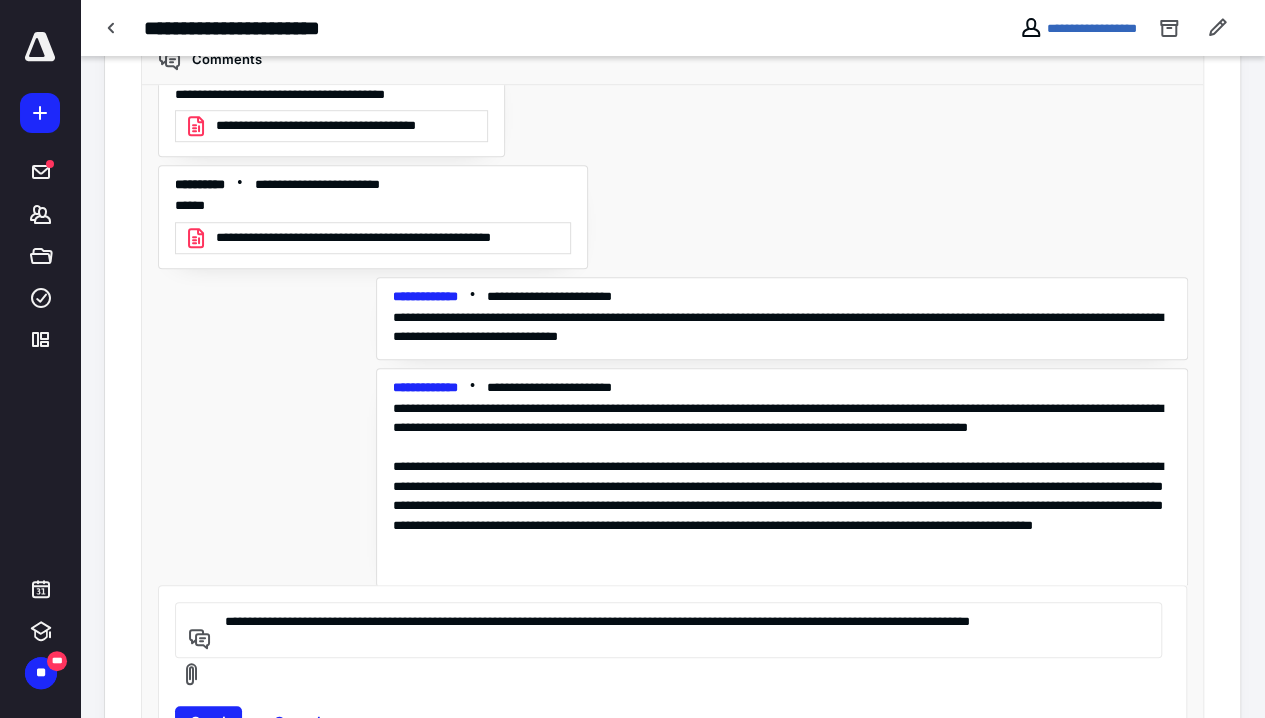 click on "**********" at bounding box center [665, 630] 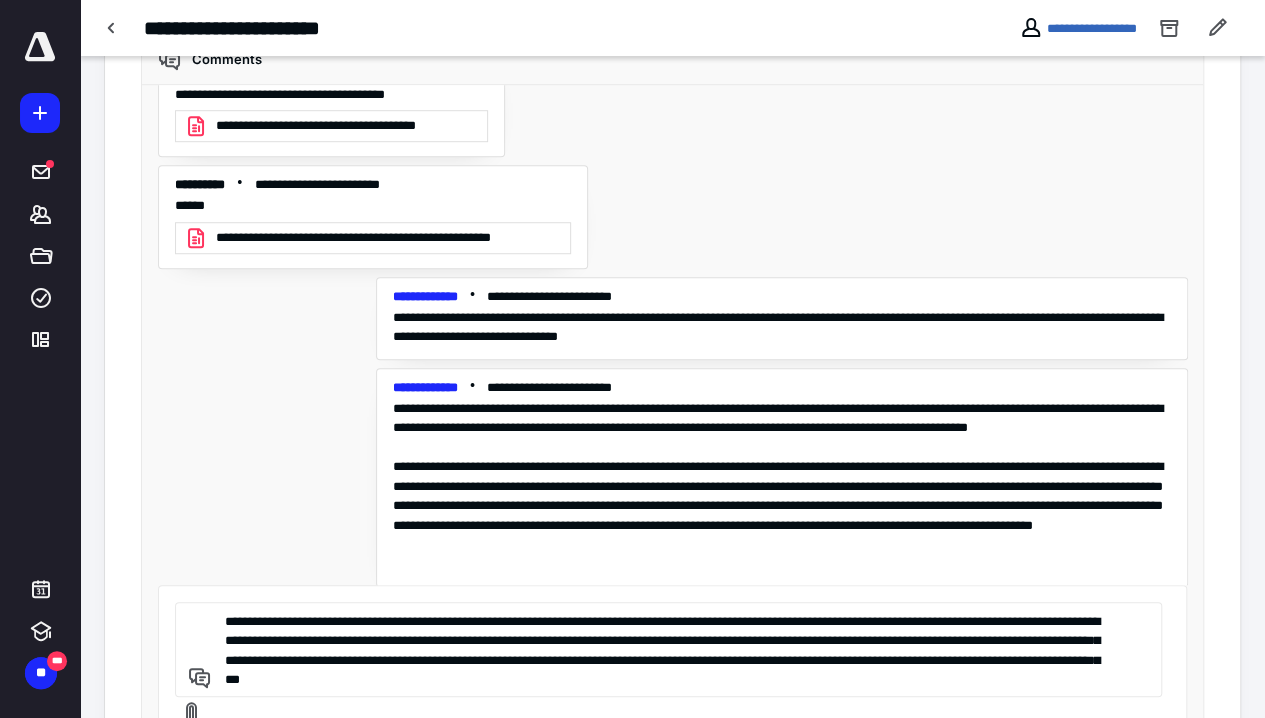 type on "**********" 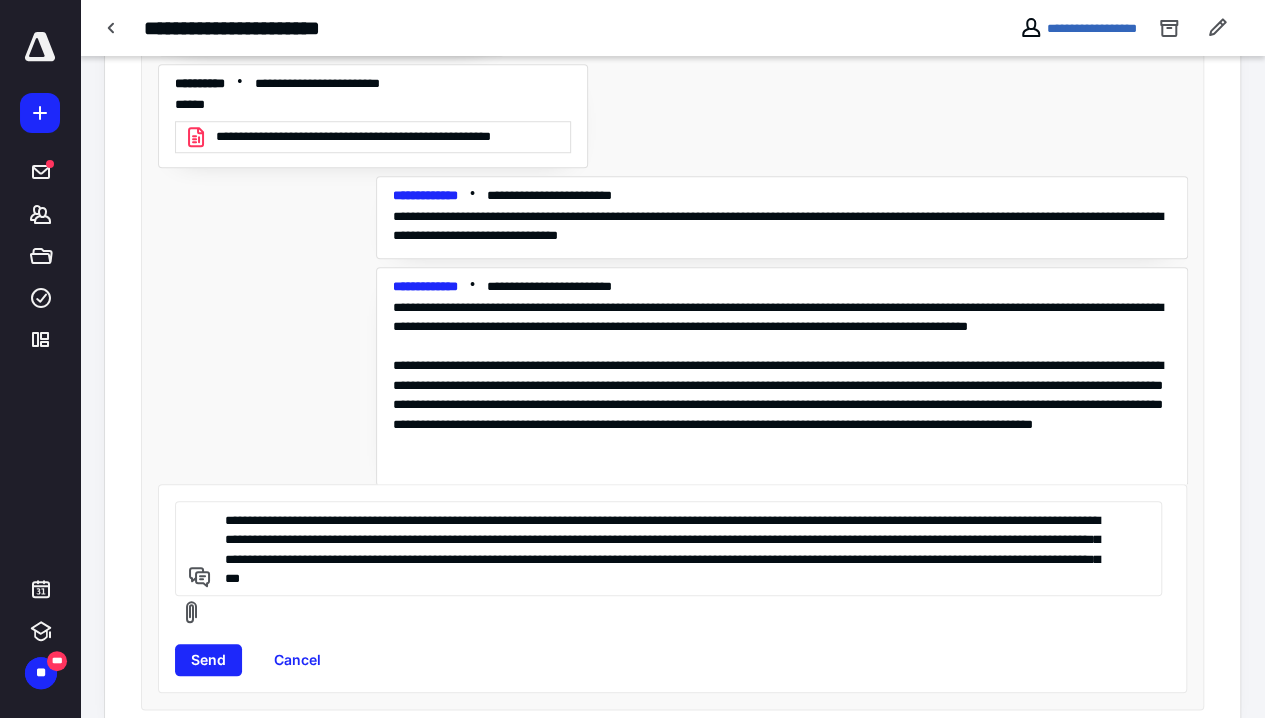 scroll, scrollTop: 724, scrollLeft: 0, axis: vertical 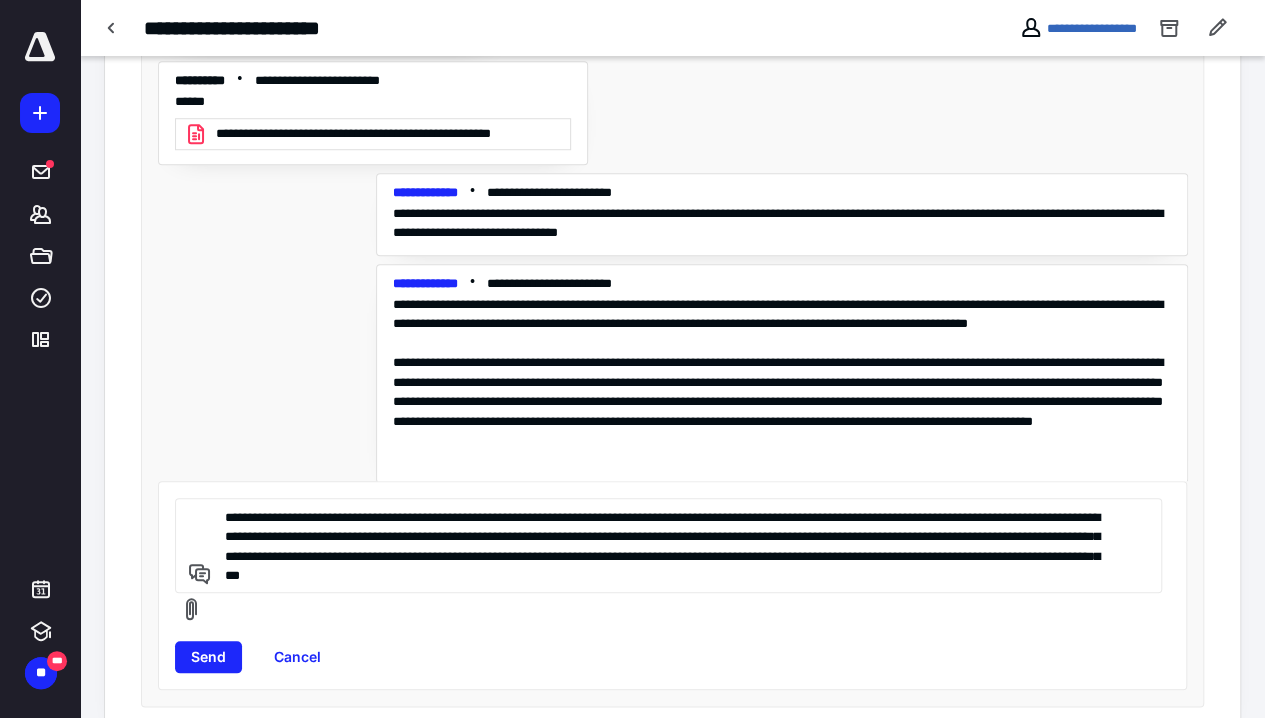 drag, startPoint x: 500, startPoint y: 368, endPoint x: 512, endPoint y: 364, distance: 12.649111 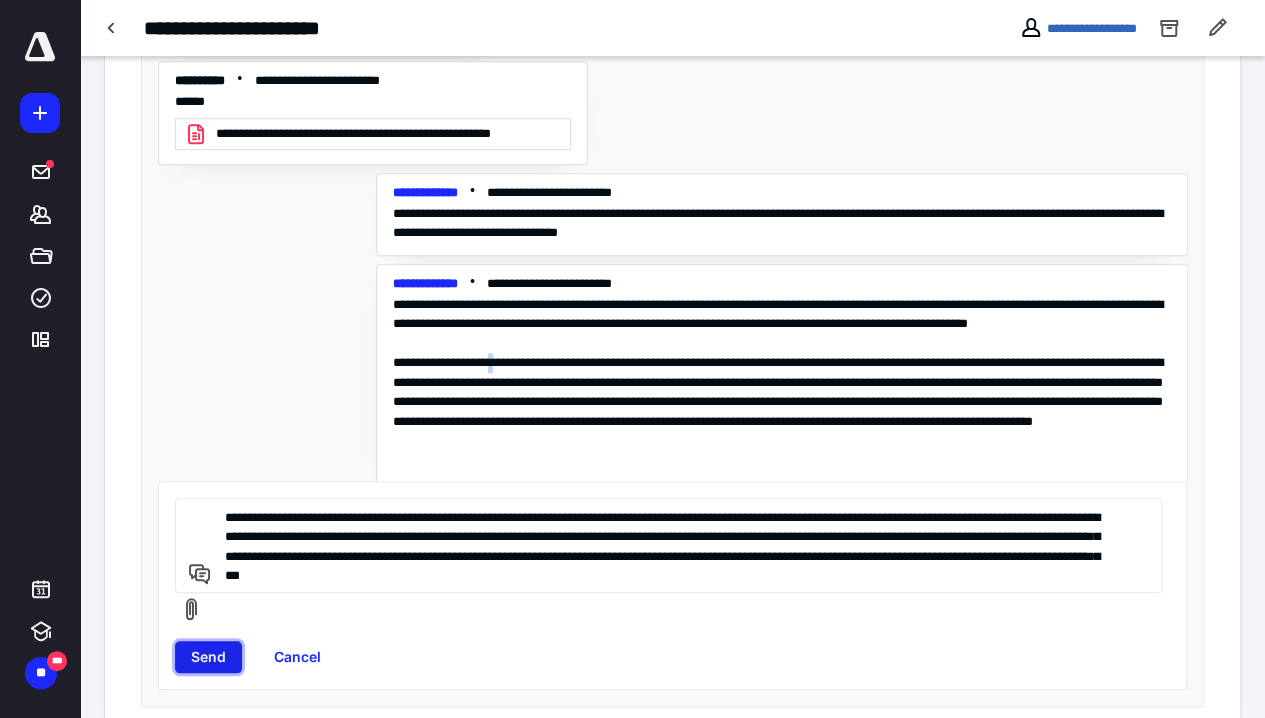 click on "Send" at bounding box center [208, 657] 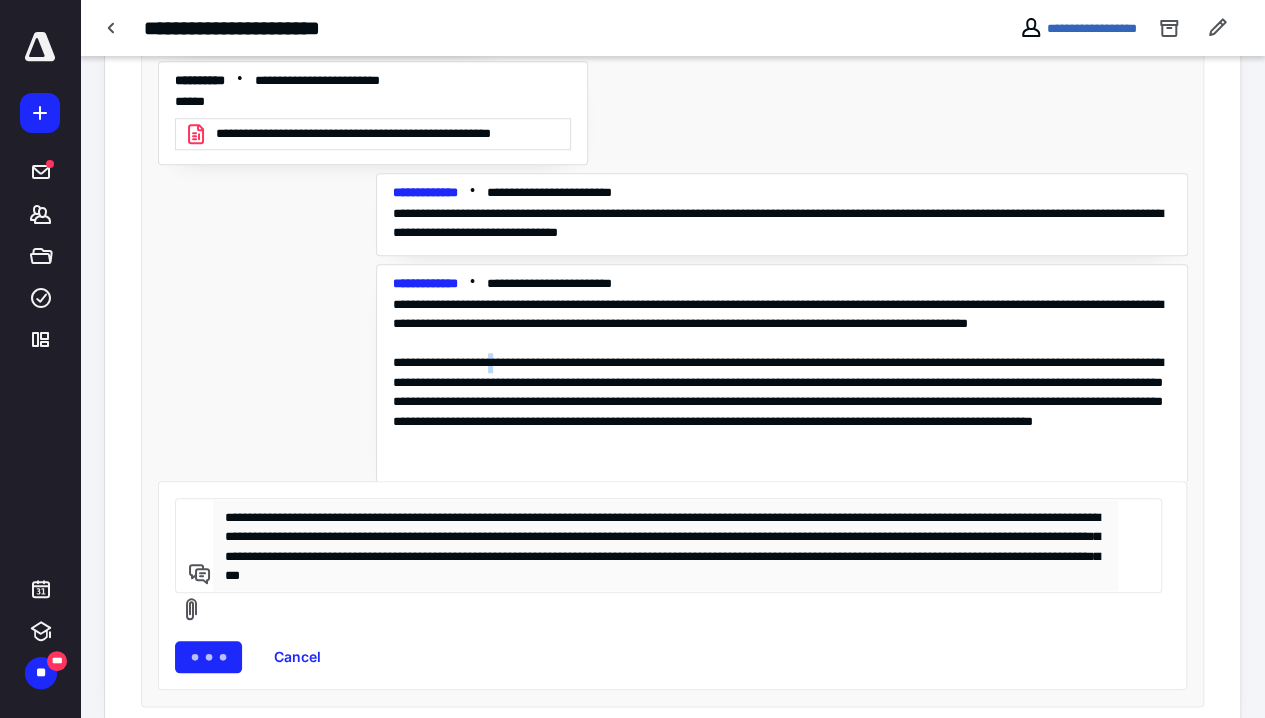 type 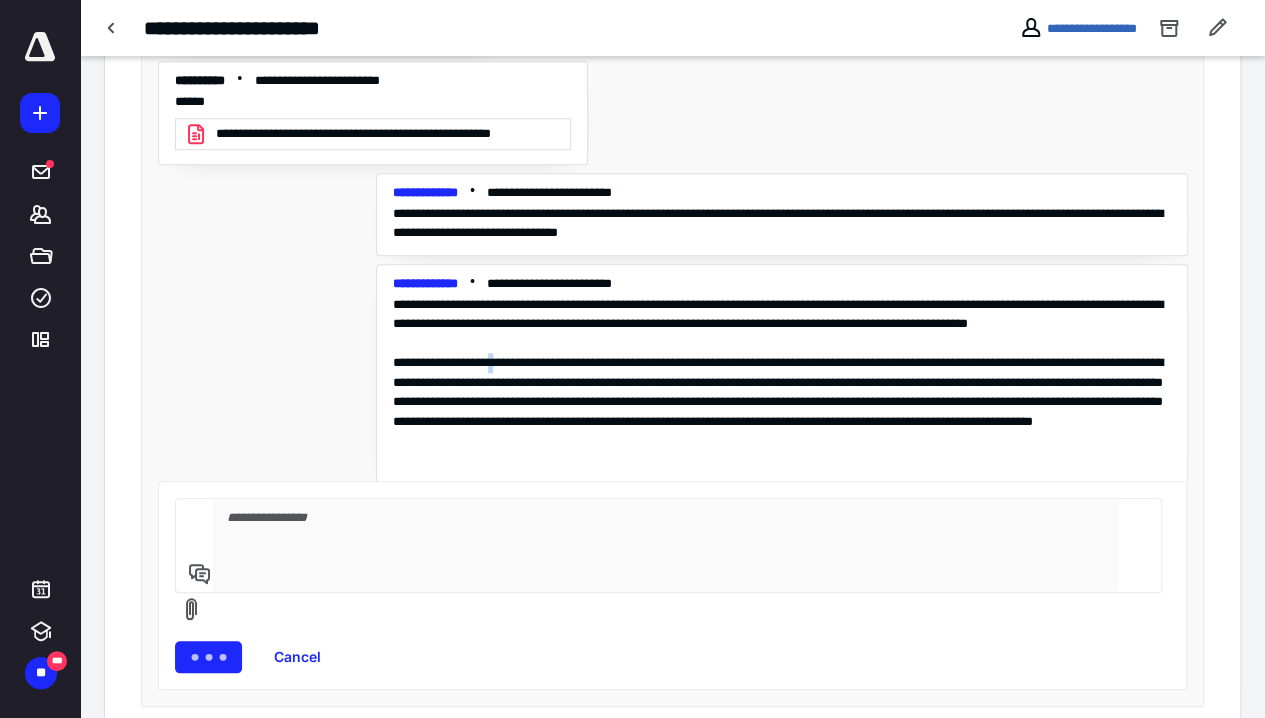 scroll, scrollTop: 620, scrollLeft: 0, axis: vertical 